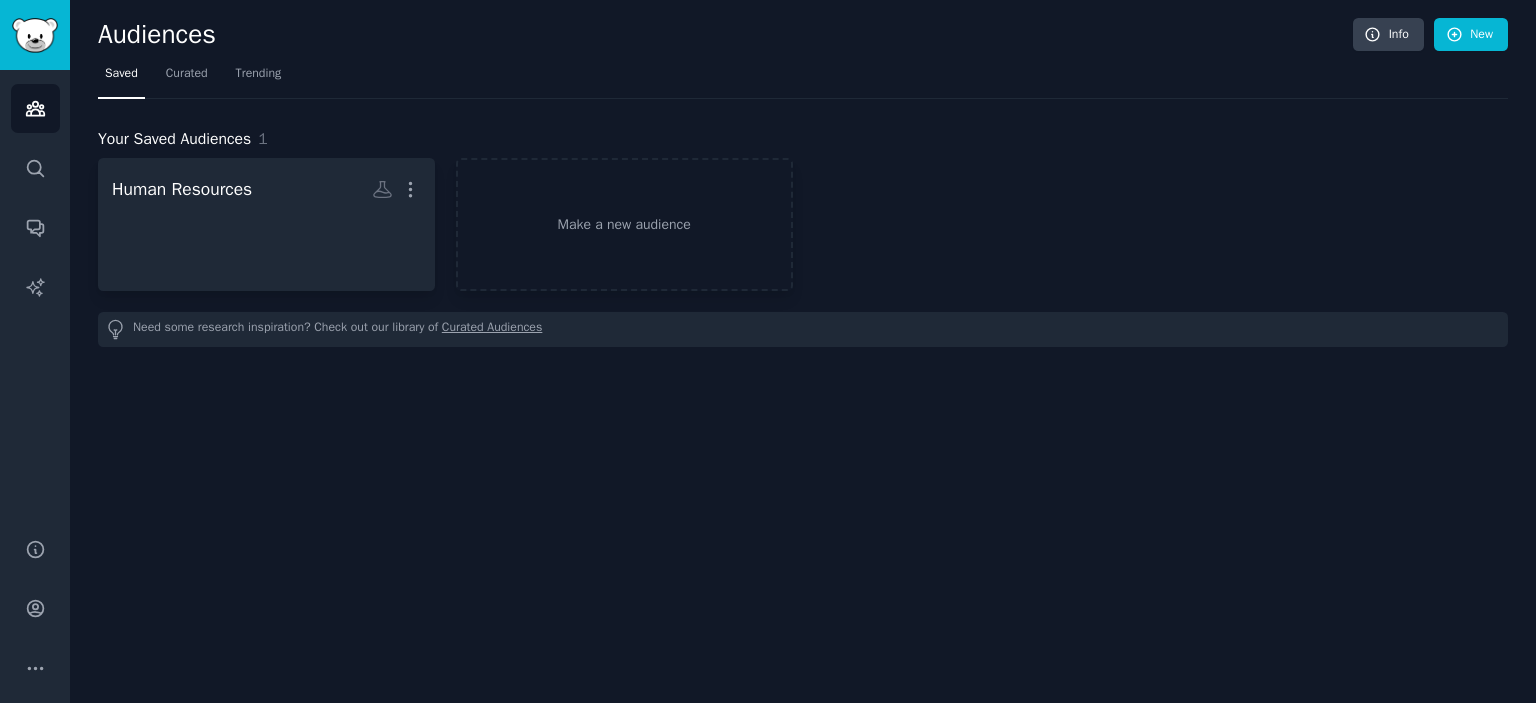 scroll, scrollTop: 0, scrollLeft: 0, axis: both 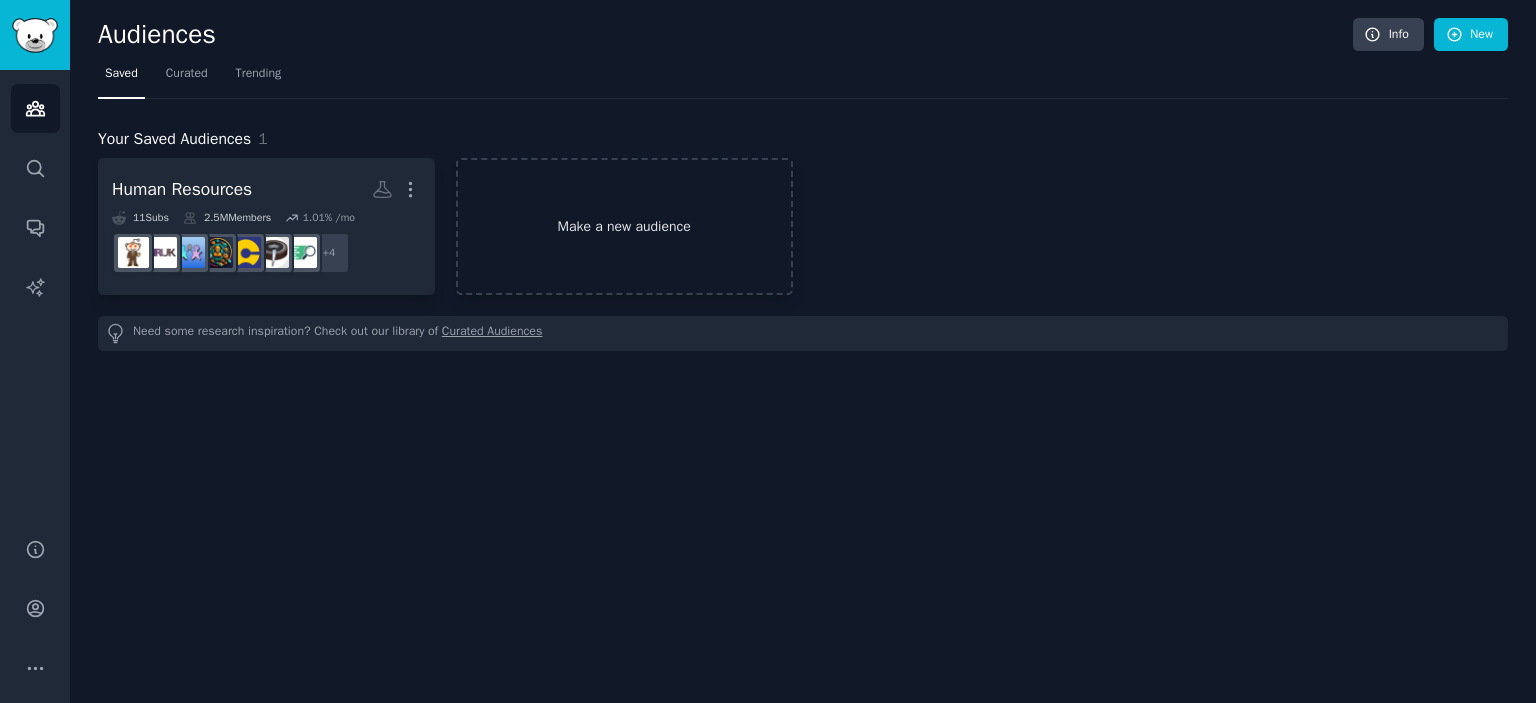 click on "Make a new audience" at bounding box center [624, 226] 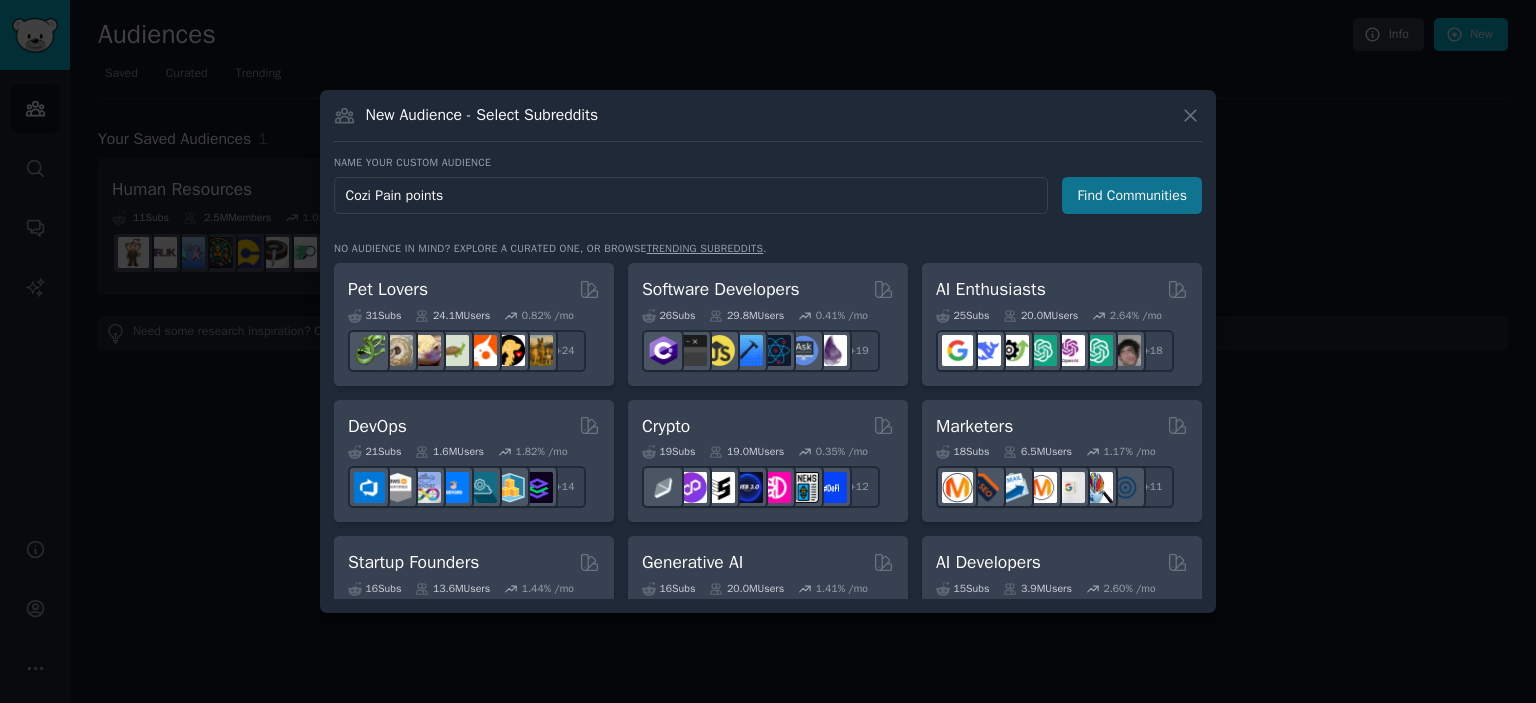 type on "Cozi Pain points" 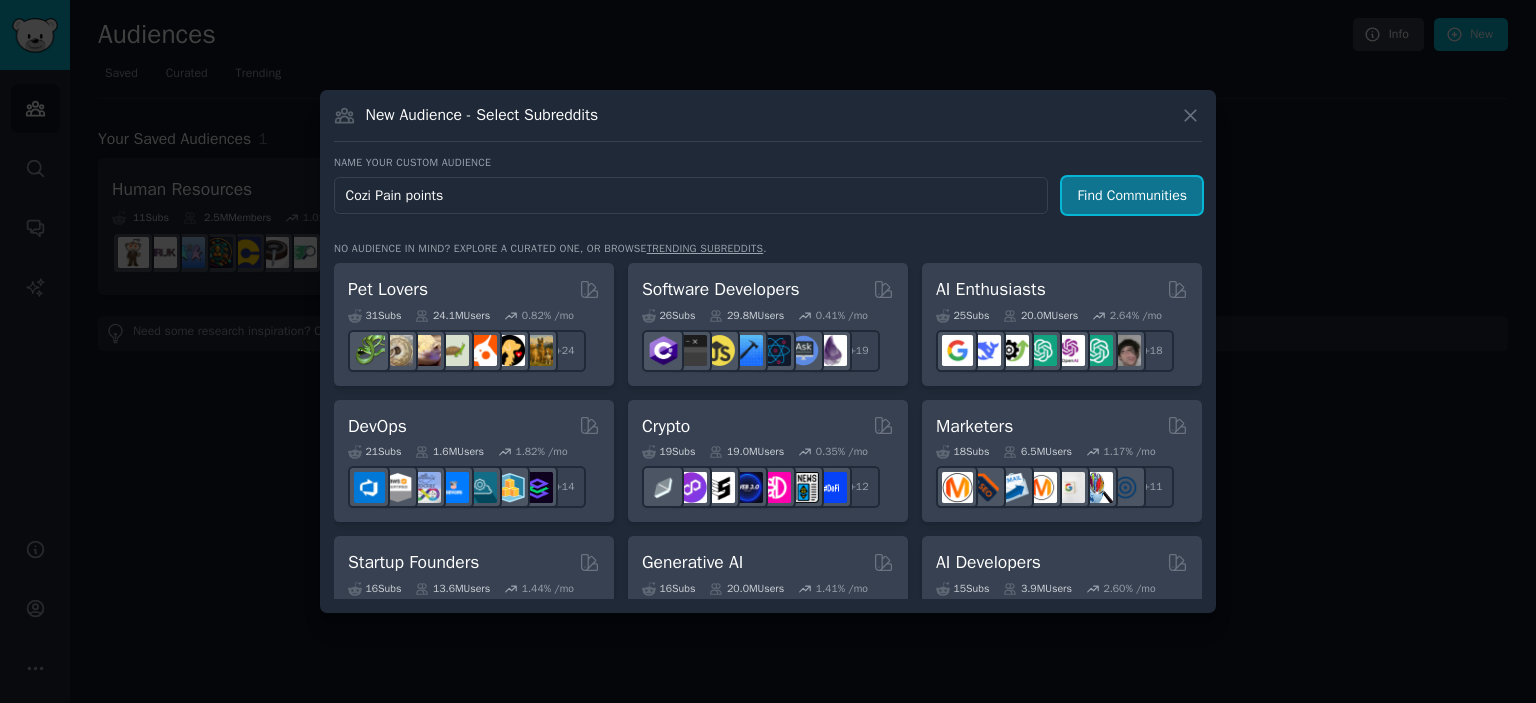 click on "Find Communities" at bounding box center [1132, 195] 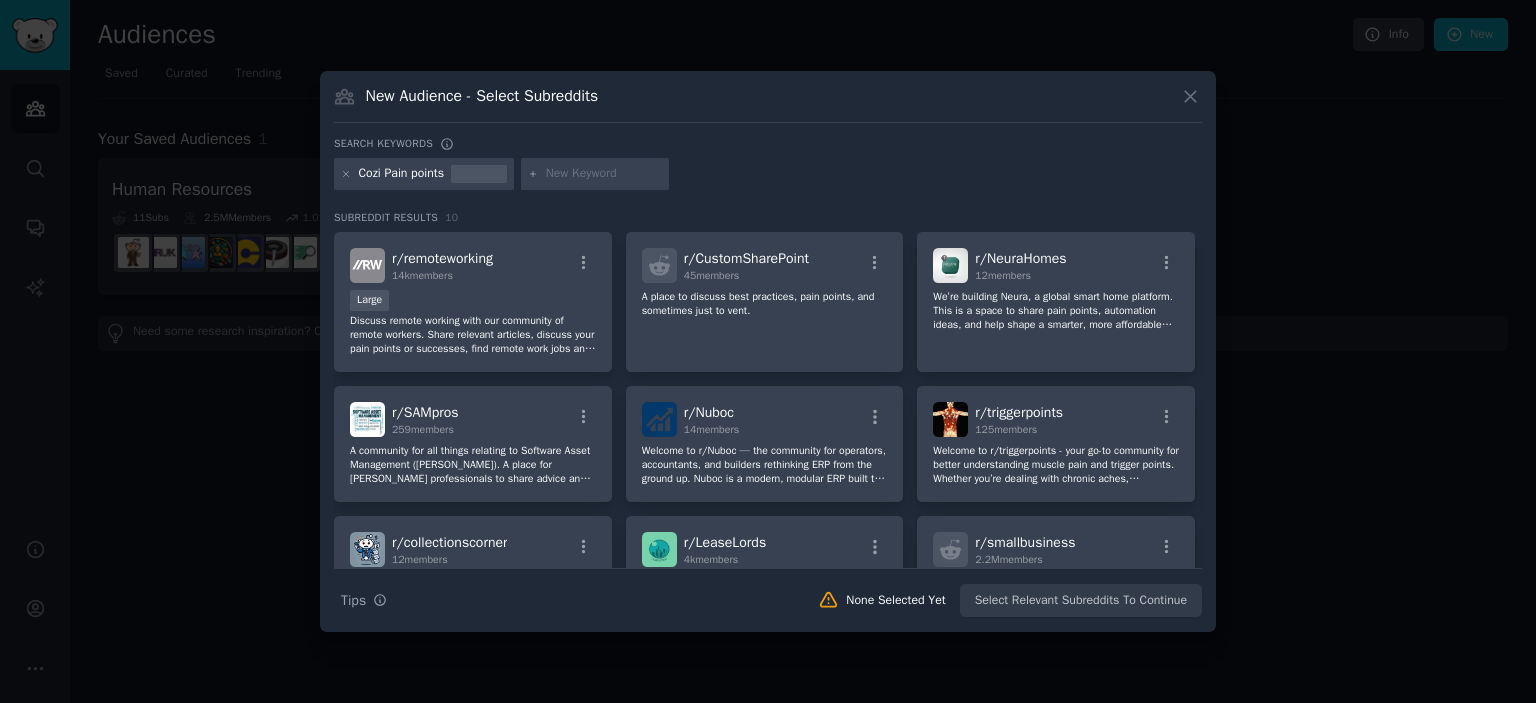 click on "Cozi Pain points" at bounding box center (402, 174) 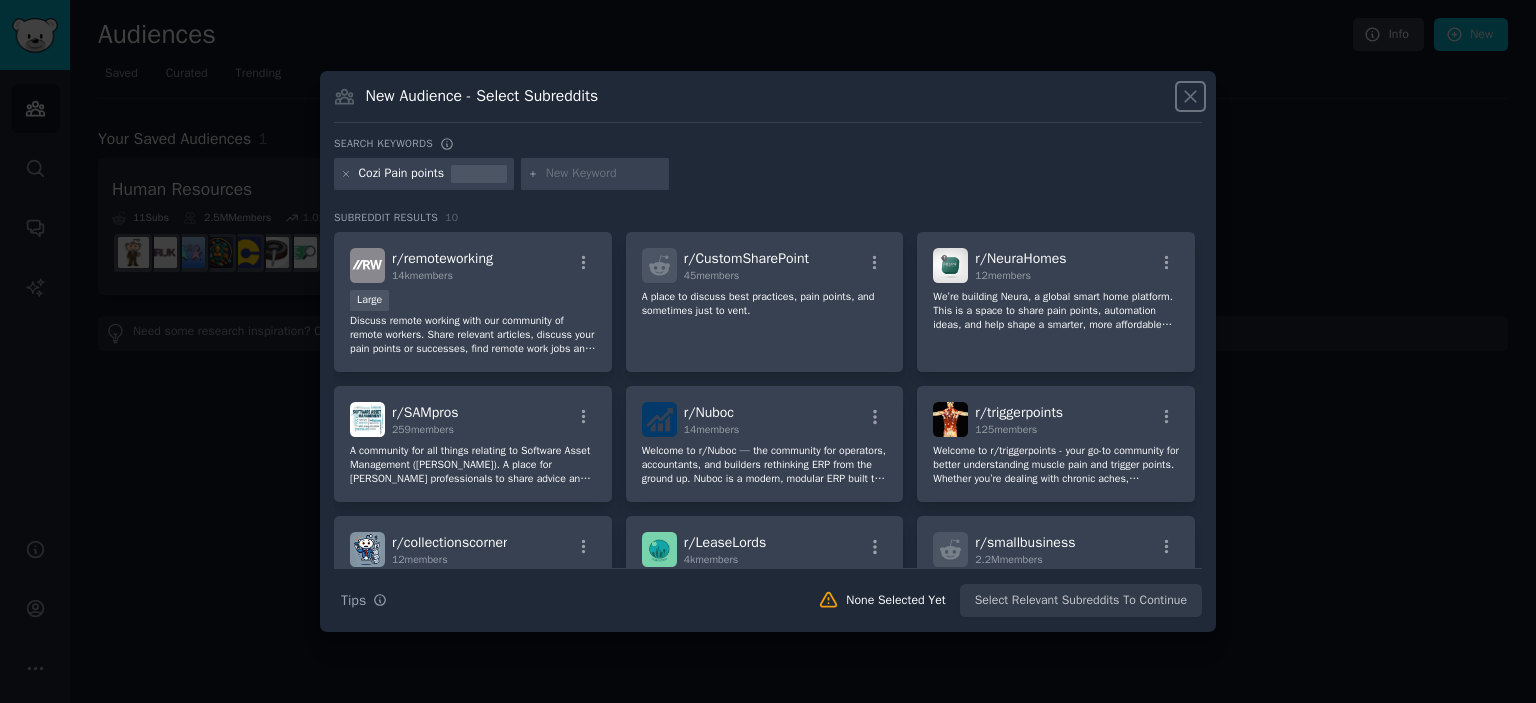 click 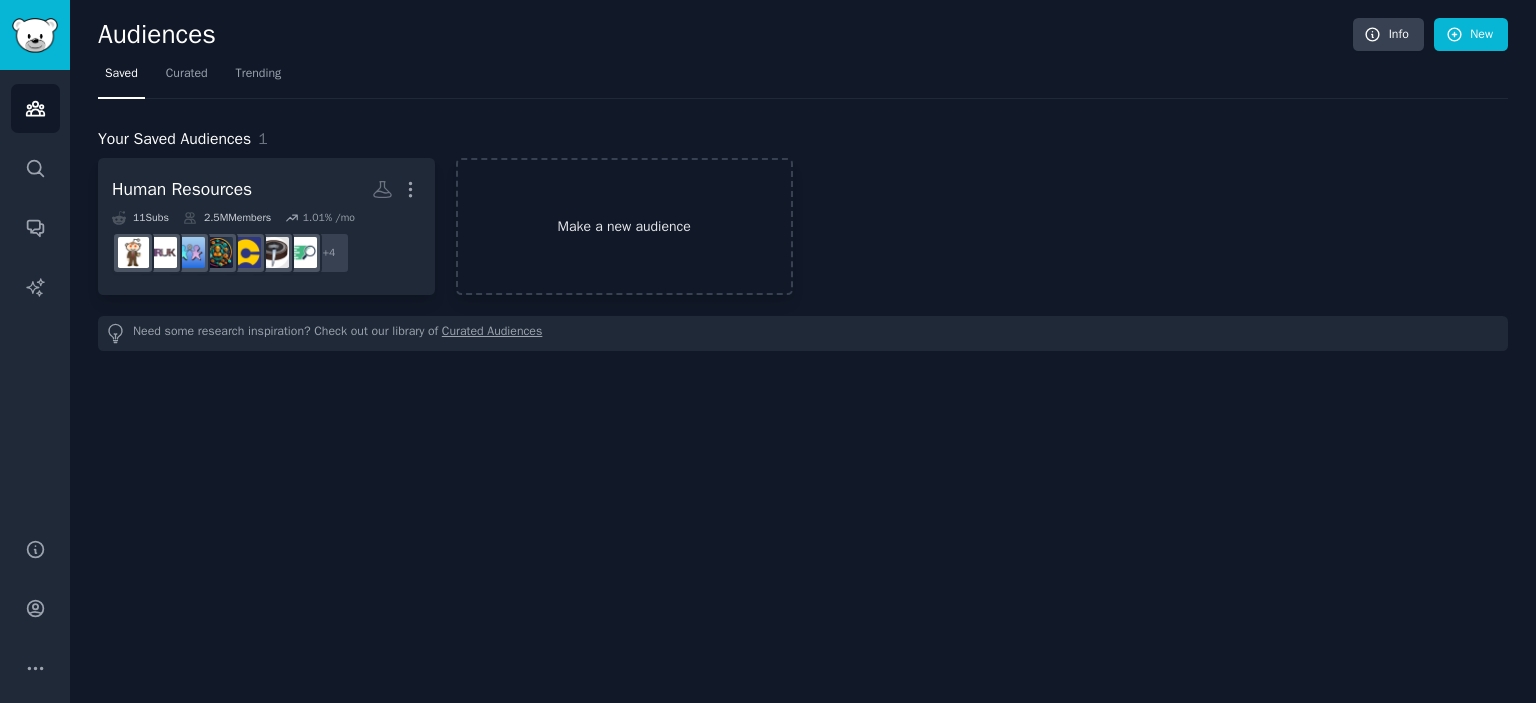 click on "Make a new audience" at bounding box center [624, 226] 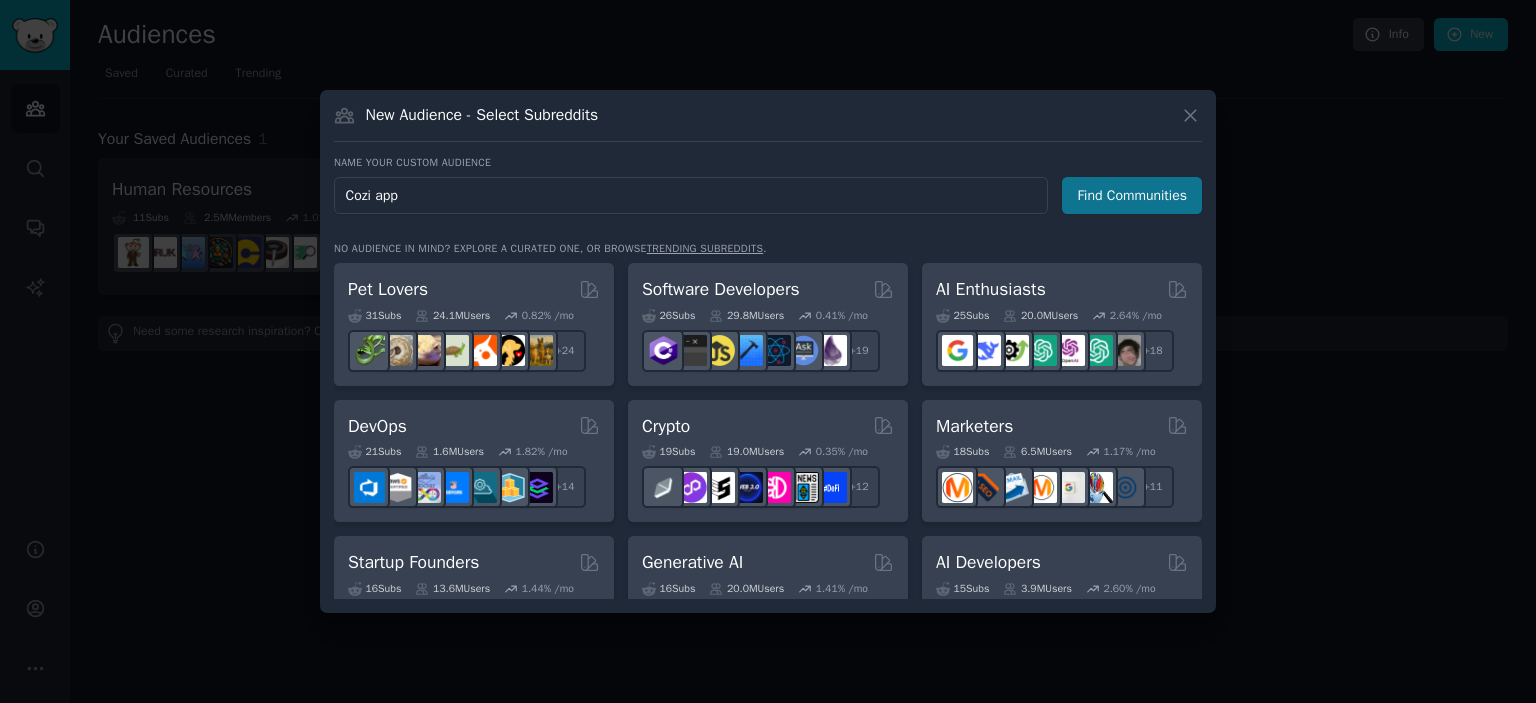type on "Cozi app" 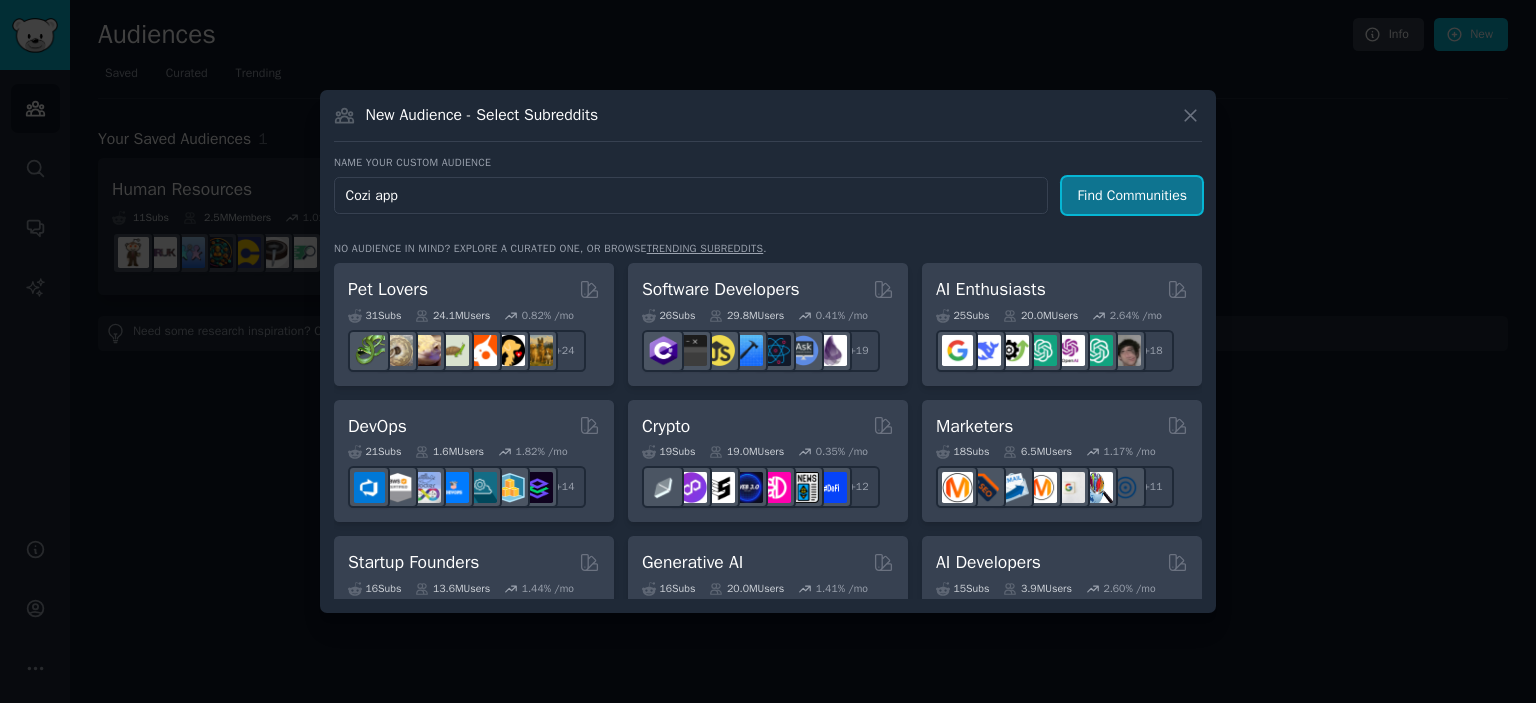 click on "Find Communities" at bounding box center [1132, 195] 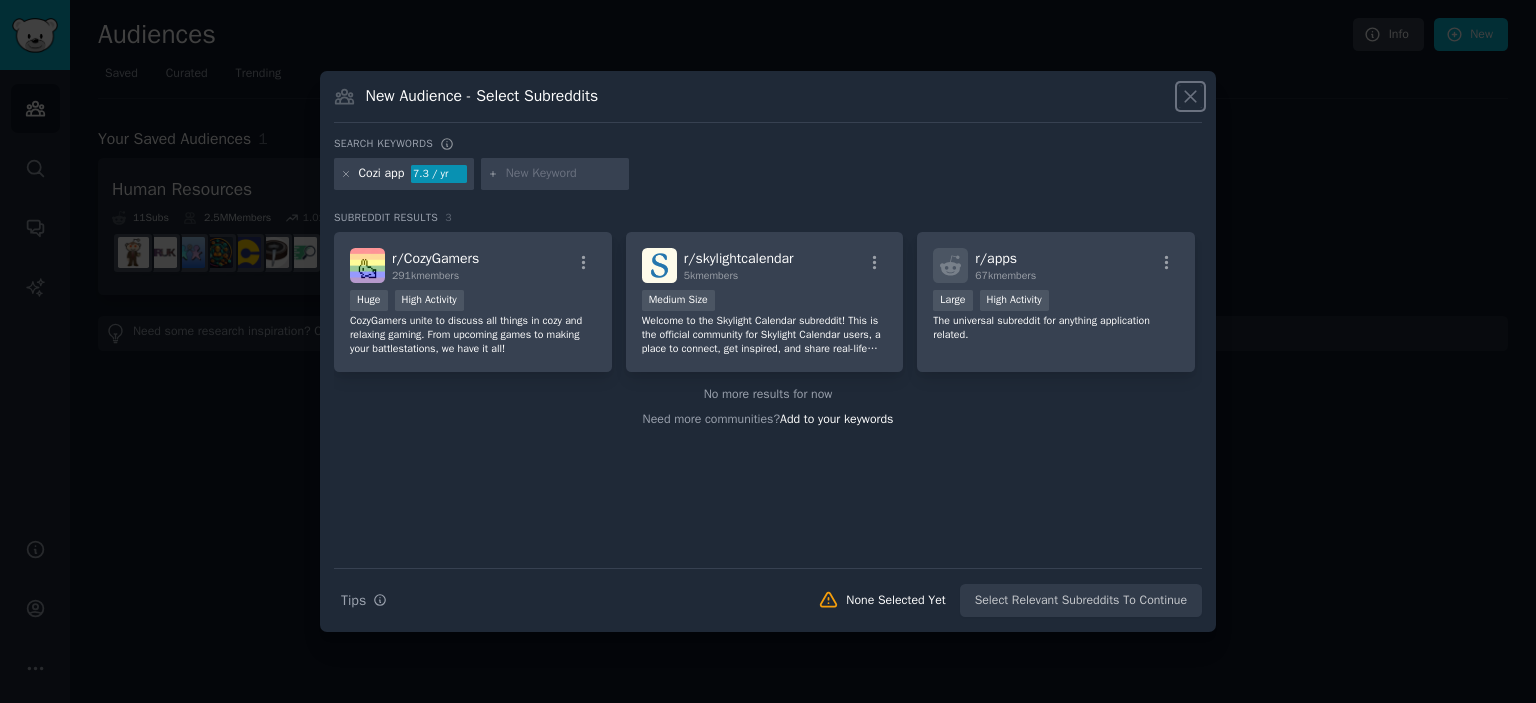 click 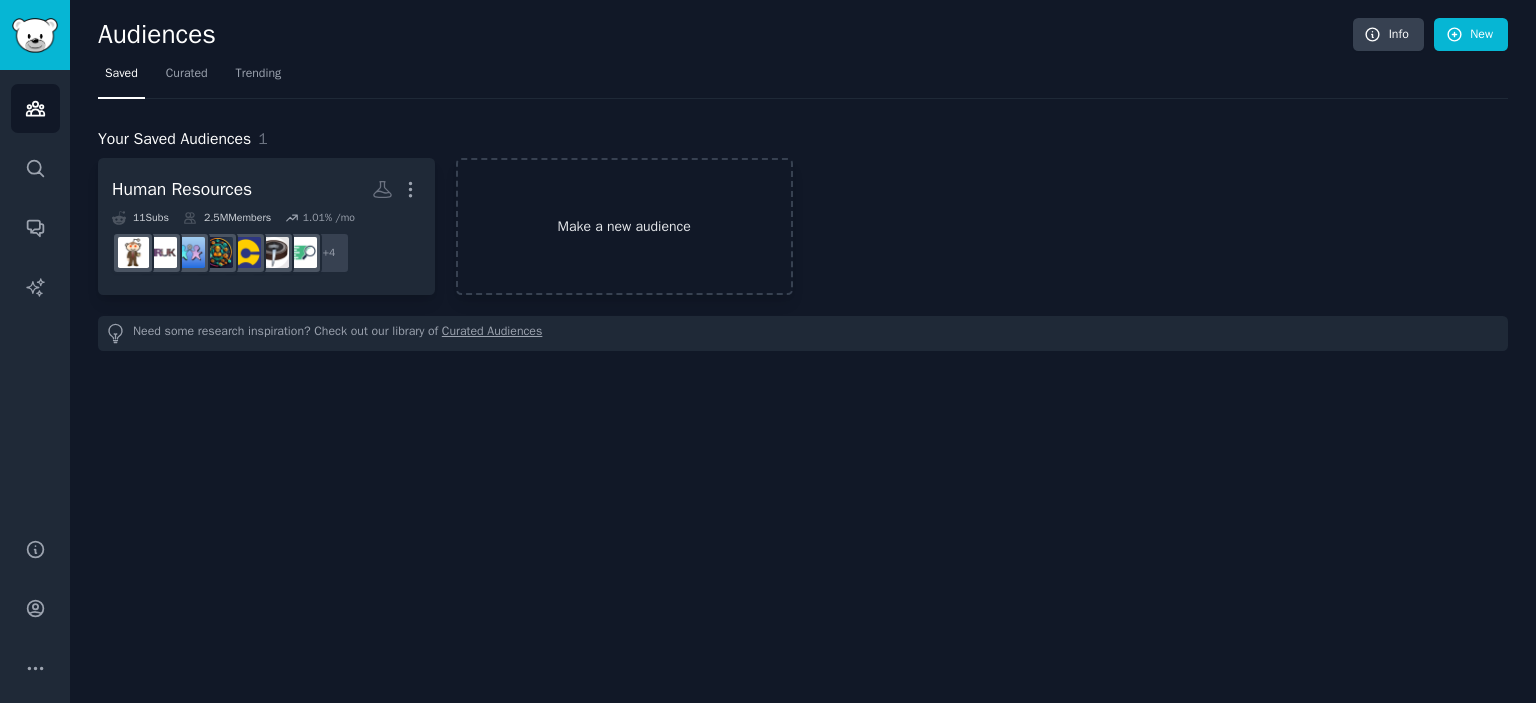 click on "Make a new audience" at bounding box center [624, 226] 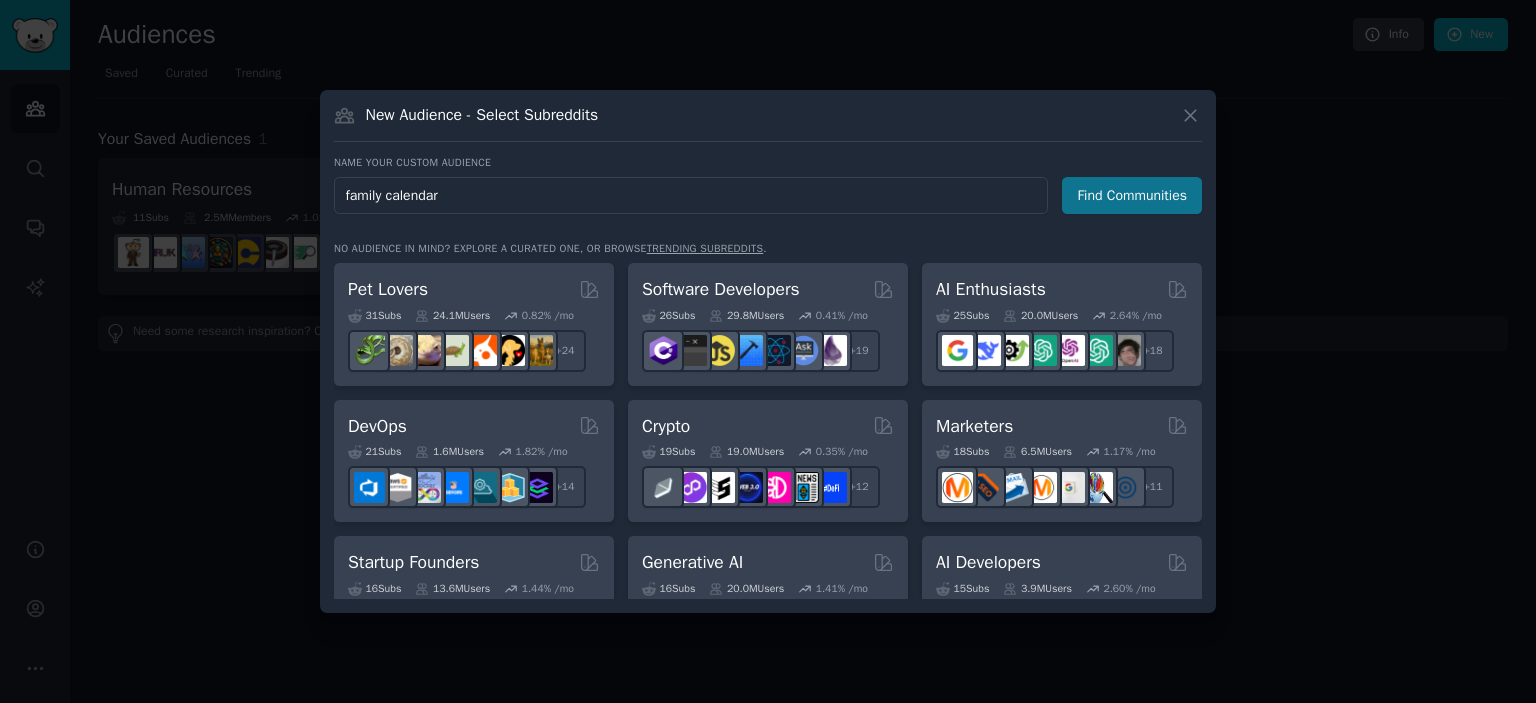 type on "family calendar" 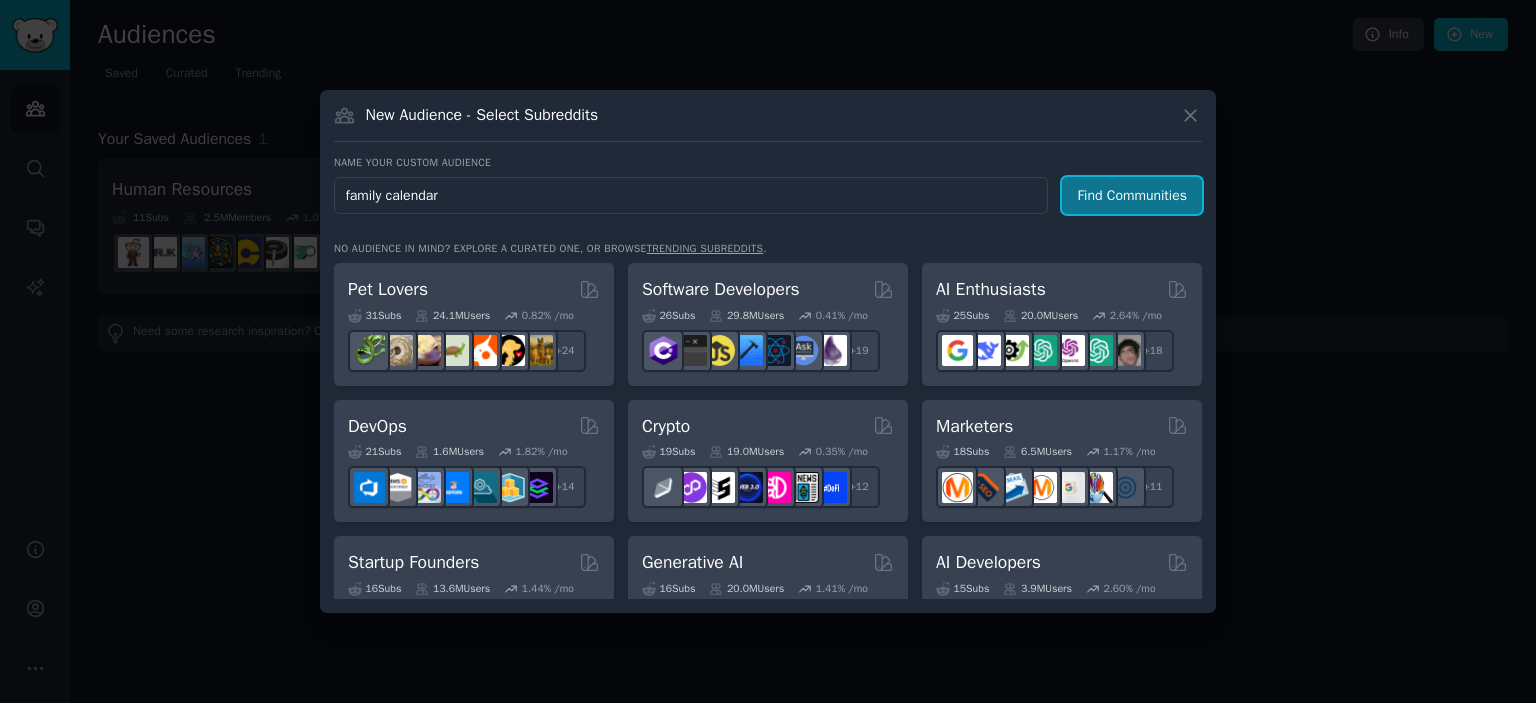click on "Find Communities" at bounding box center (1132, 195) 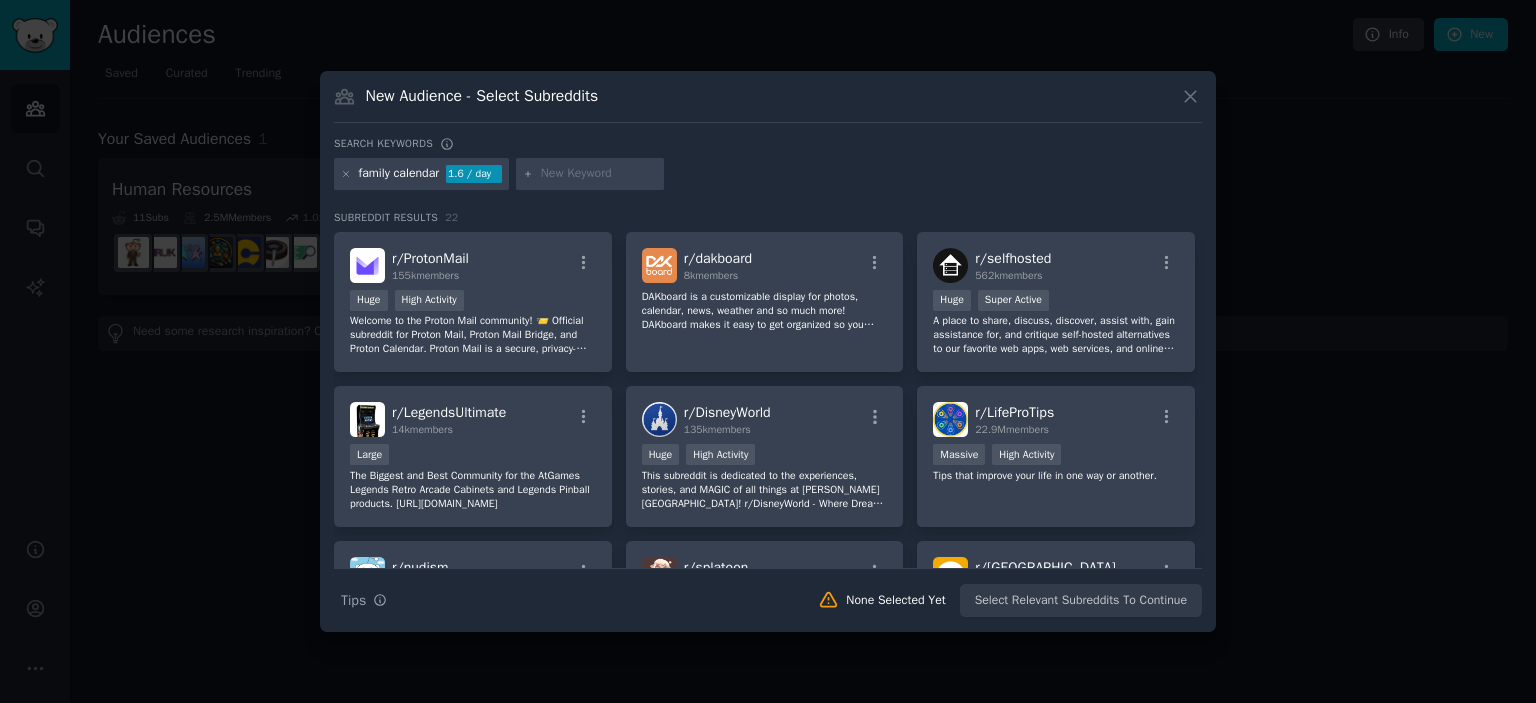 click on "Search Tips Tips None Selected Yet Select Relevant Subreddits To Continue" at bounding box center (768, 593) 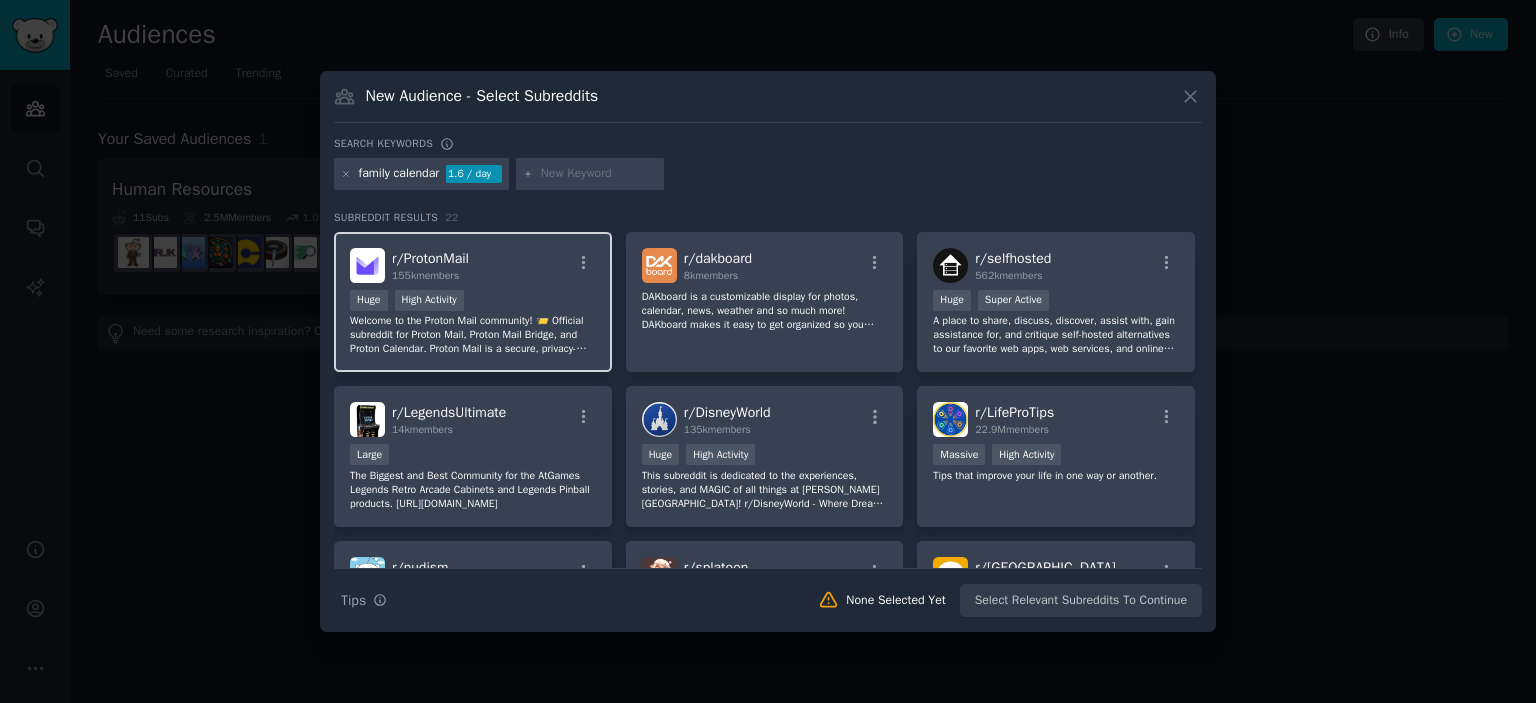 click on "155k  members" at bounding box center [425, 275] 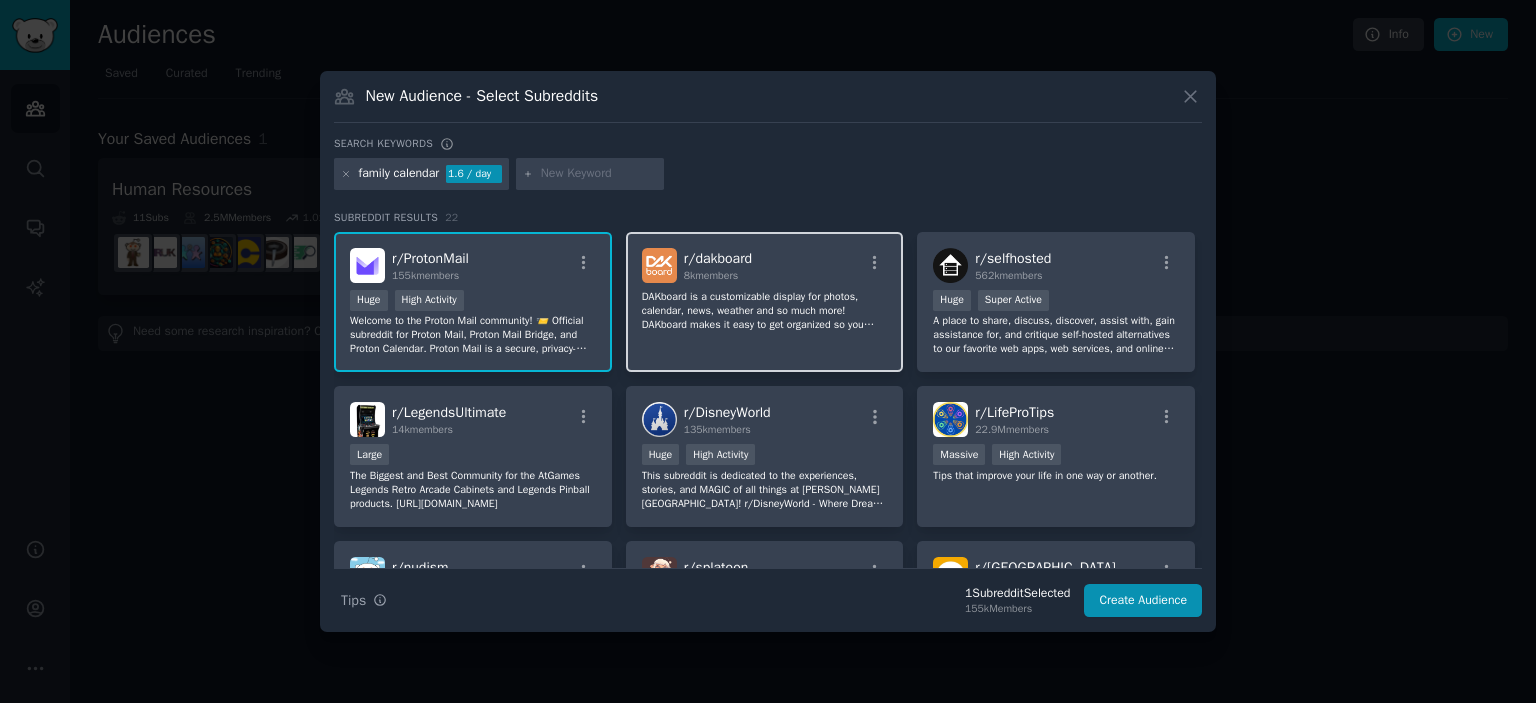 click on "DAKboard is a customizable display for photos, calendar, news, weather and so much more! DAKboard makes it easy to get organized so you won’t miss a thing." 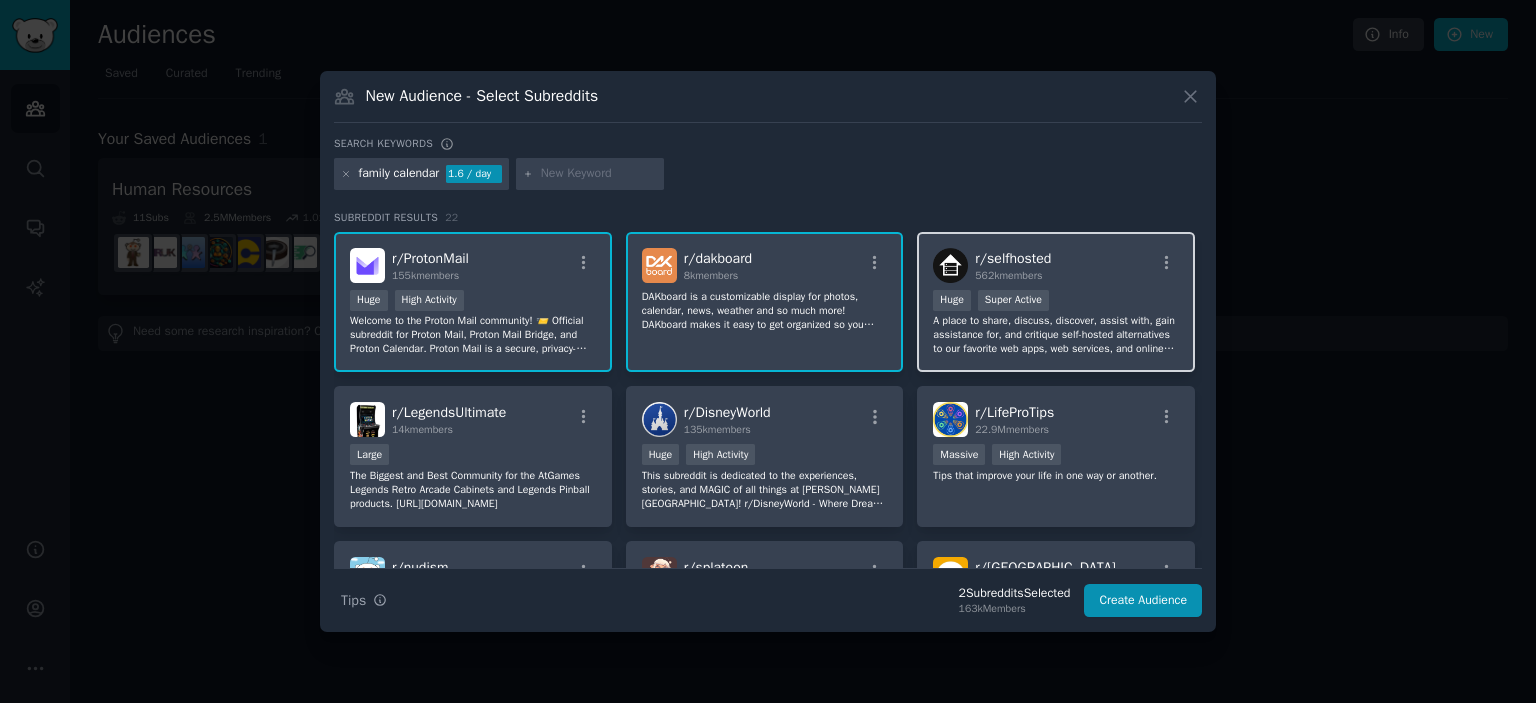 click on "A place to share, discuss, discover, assist with, gain assistance for, and critique self-hosted alternatives to our favorite web apps, web services, and online tools." at bounding box center [1056, 335] 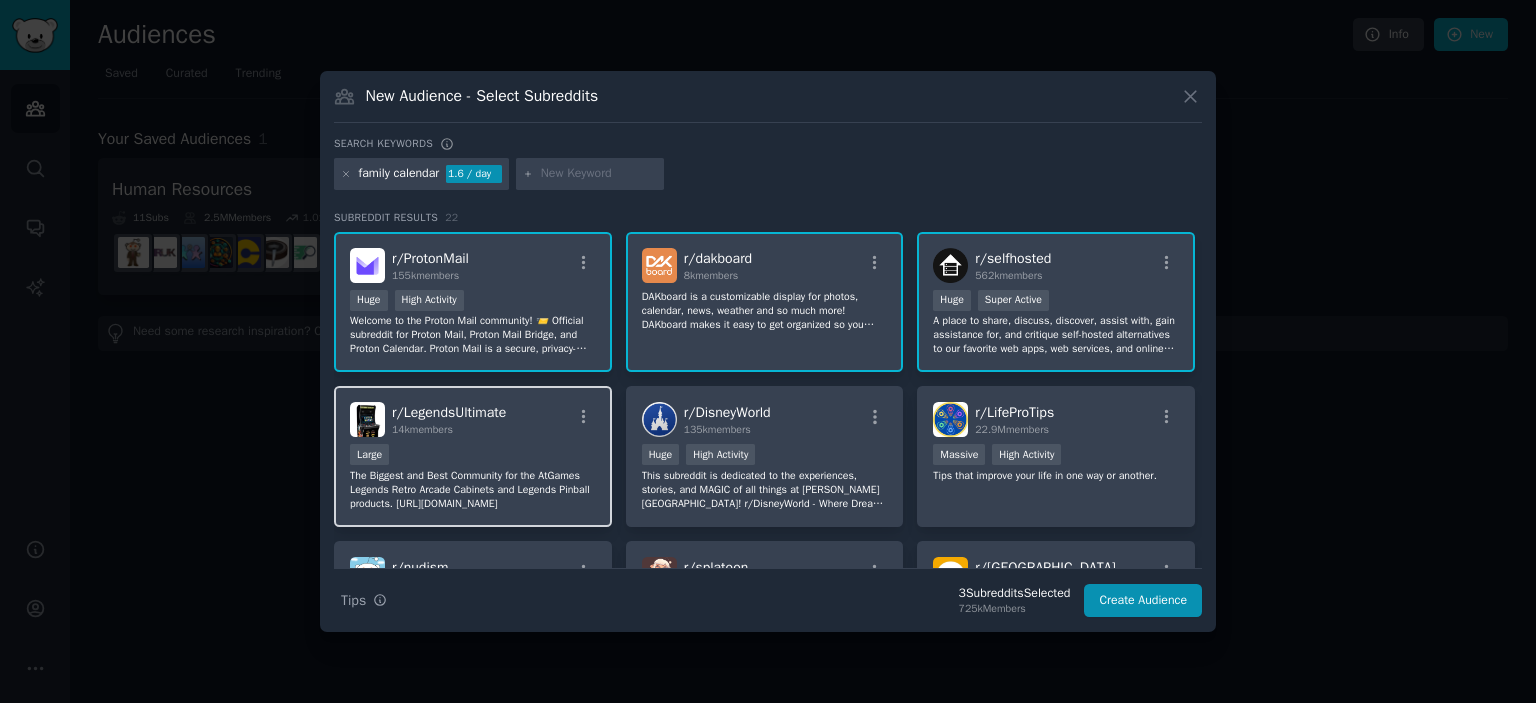 click on "Large" at bounding box center (473, 456) 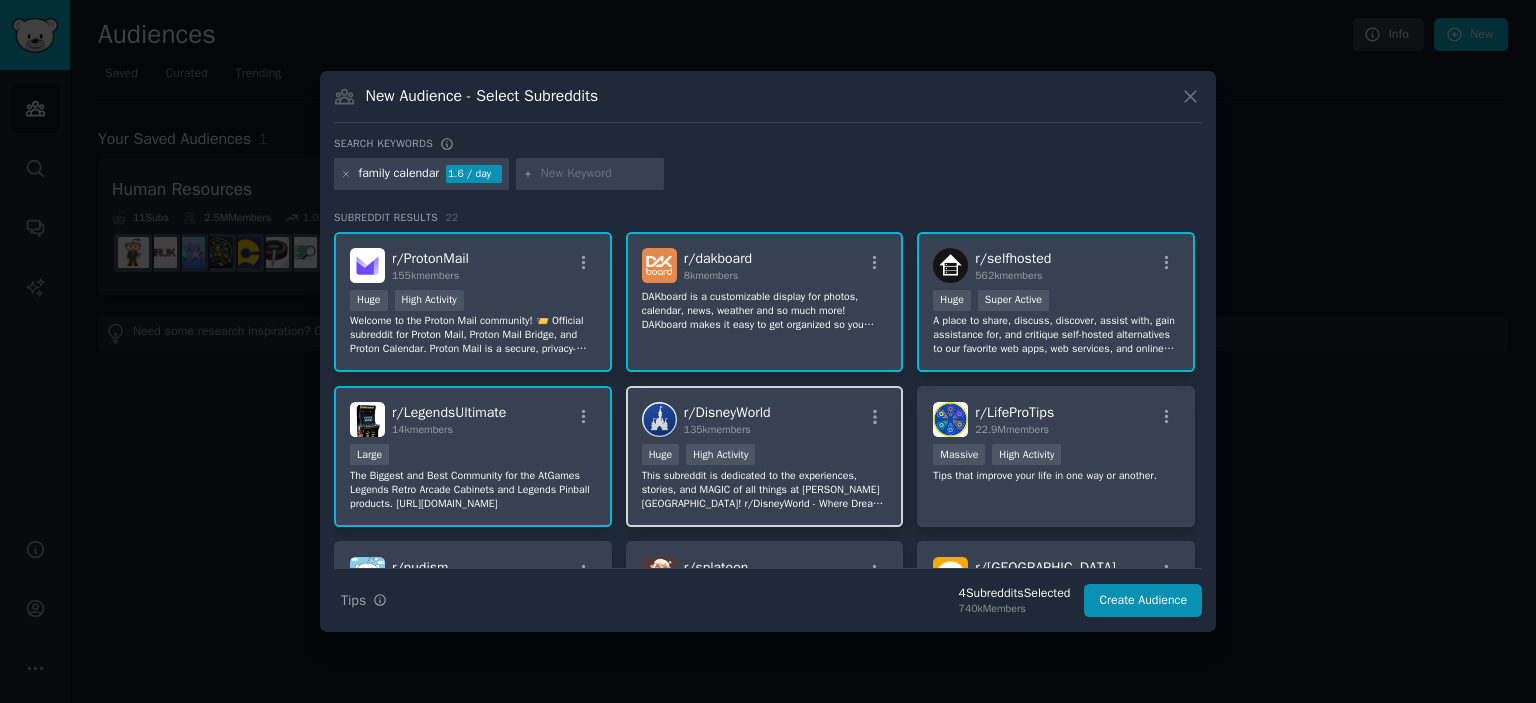 click on ">= 80th percentile for submissions / day Huge High Activity" at bounding box center [765, 456] 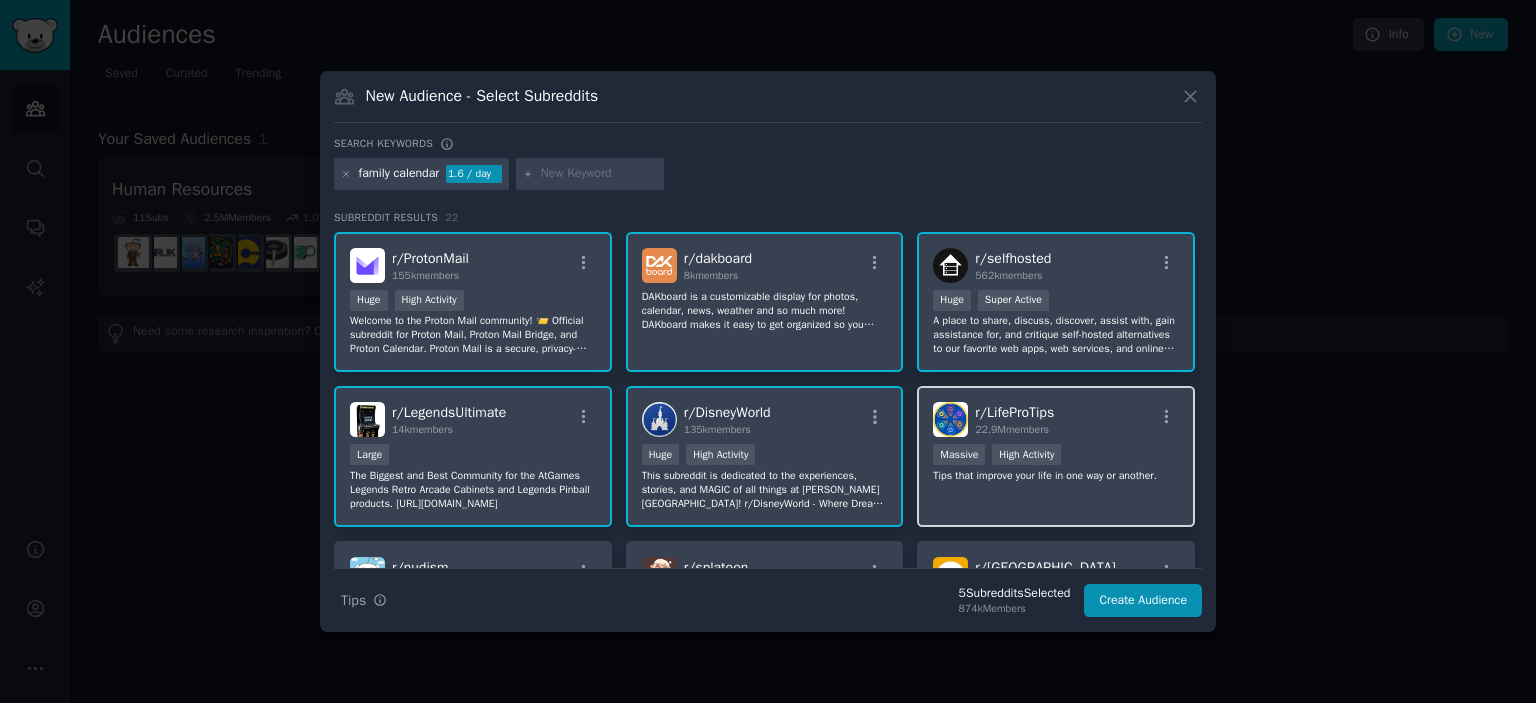 click on ">= 80th percentile for submissions / day Massive High Activity" at bounding box center (1056, 456) 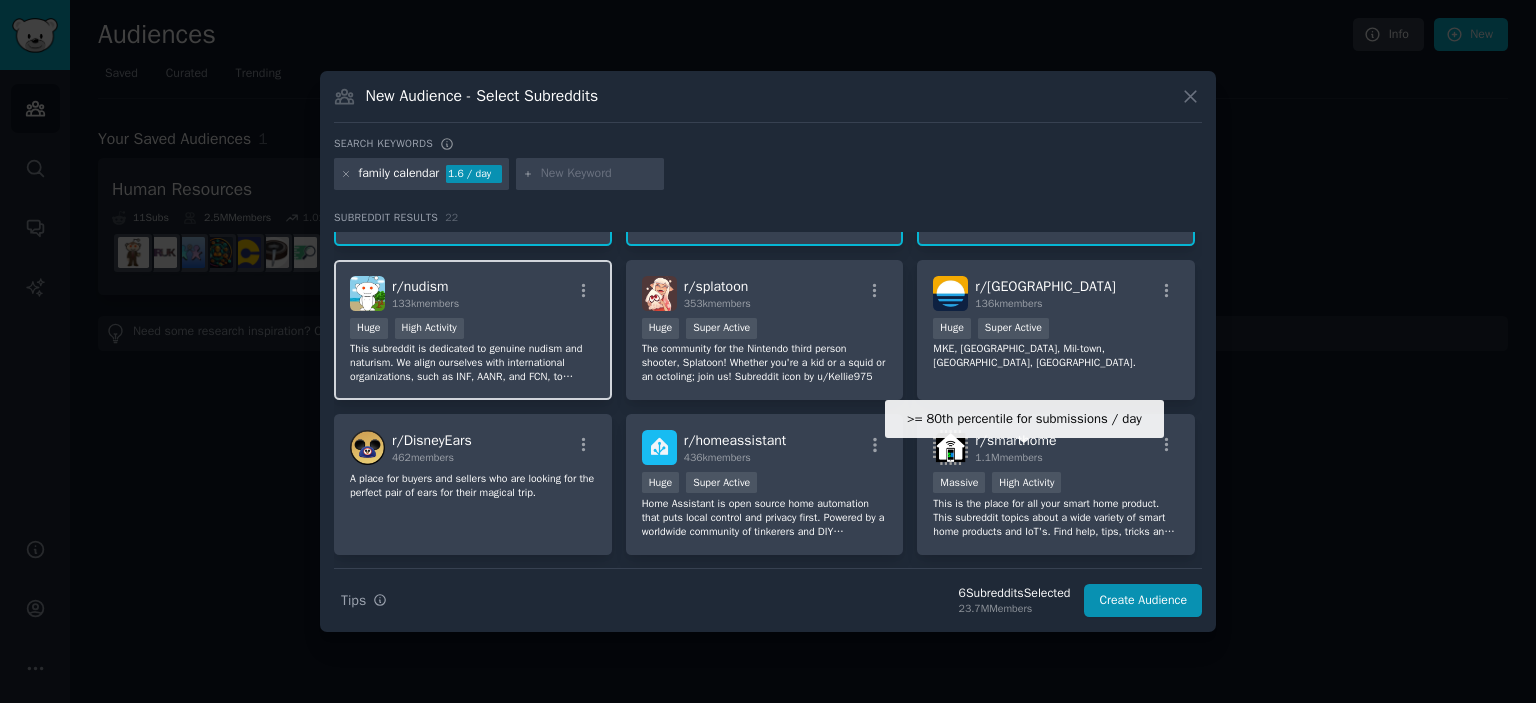 scroll, scrollTop: 300, scrollLeft: 0, axis: vertical 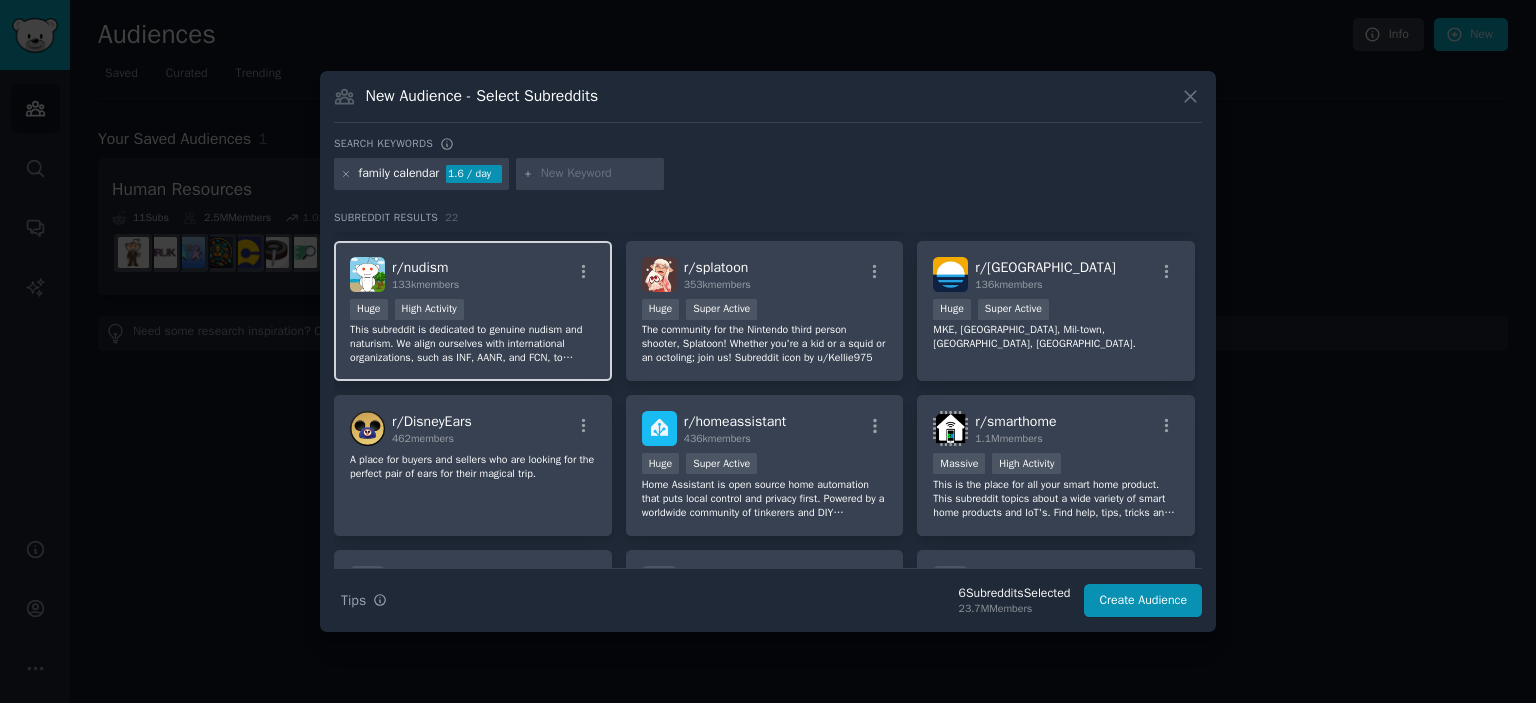 drag, startPoint x: 534, startPoint y: 317, endPoint x: 566, endPoint y: 317, distance: 32 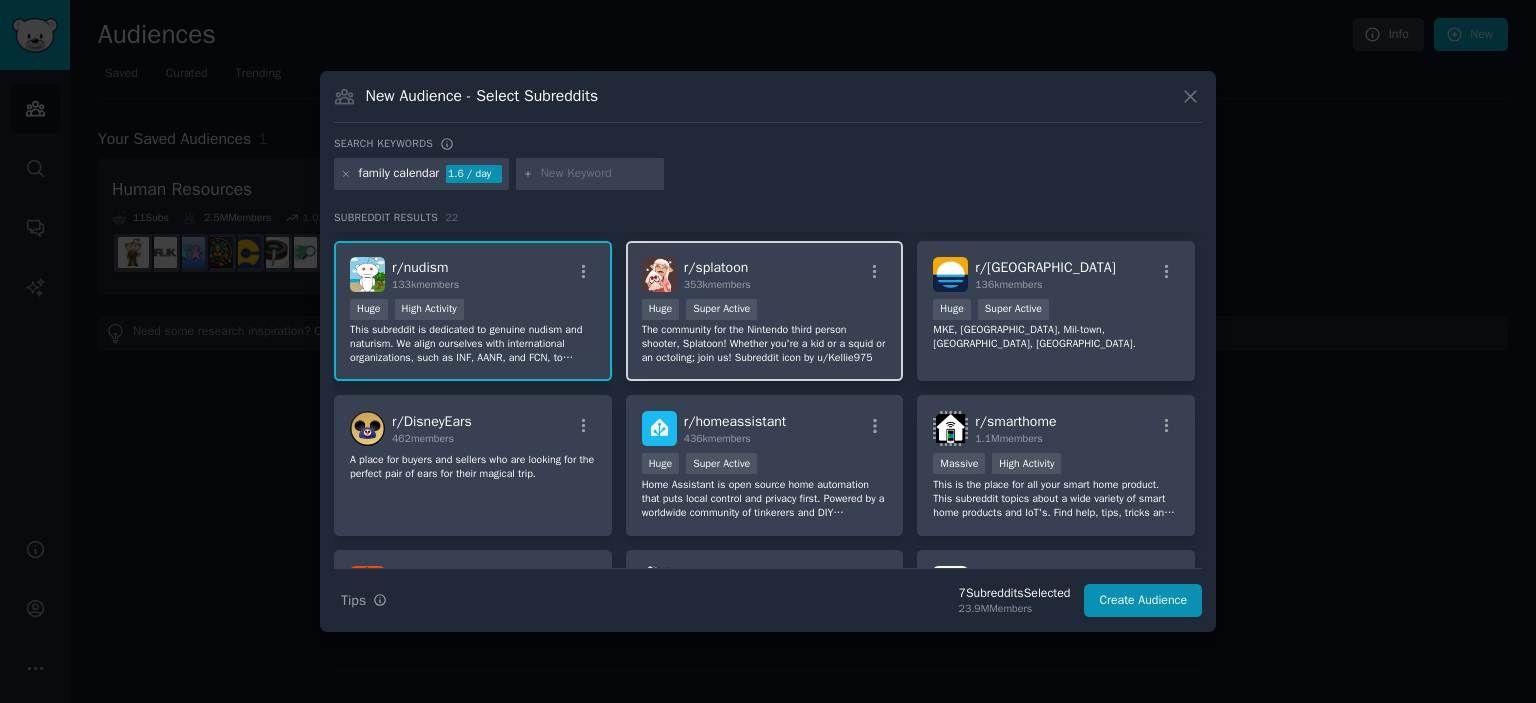 click on "r/ splatoon 353k  members Huge Super Active The community for the Nintendo third person shooter, Splatoon!
Whether you're a kid or a squid or an octoling; join us!
Subreddit icon by u/Kellie975" at bounding box center [765, 311] 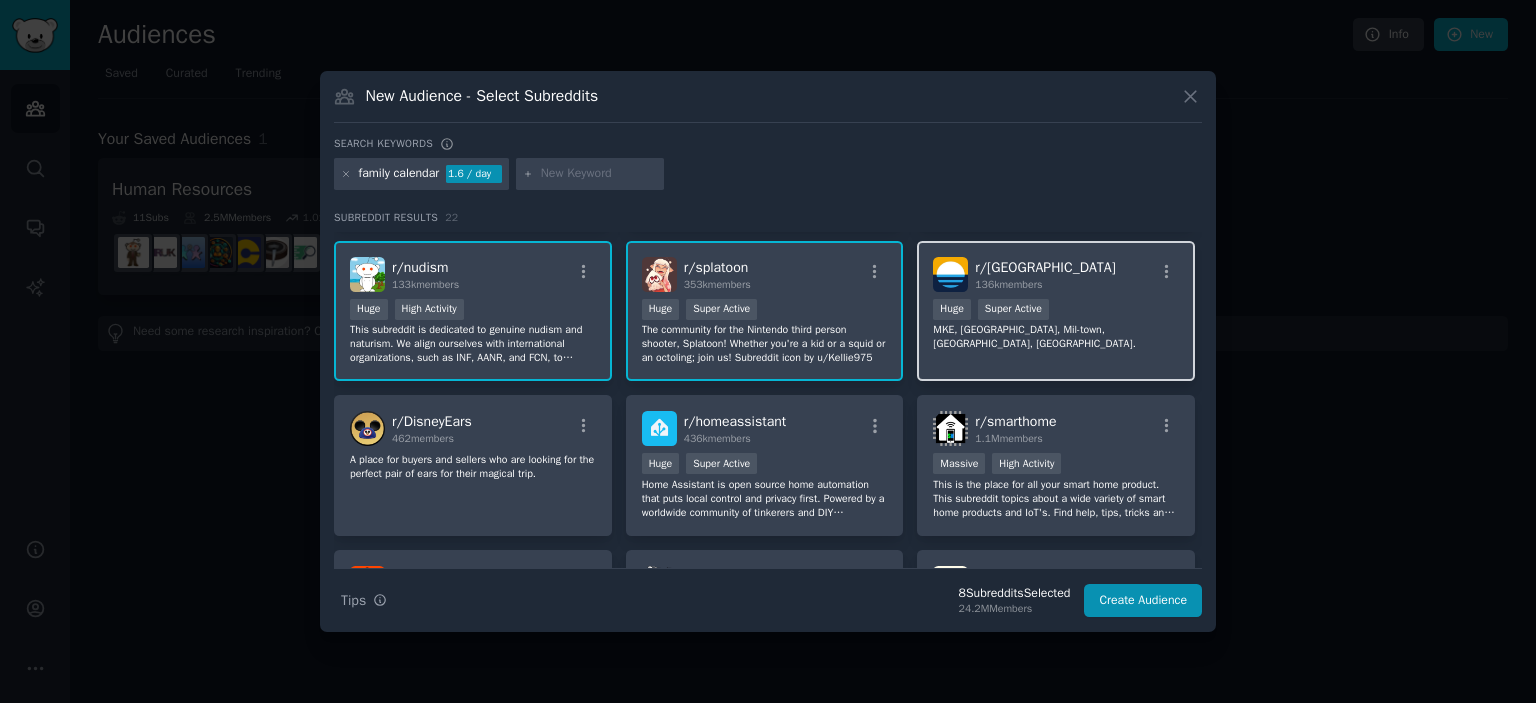 click on ">= 95th percentile for submissions / day Huge Super Active" at bounding box center (1056, 311) 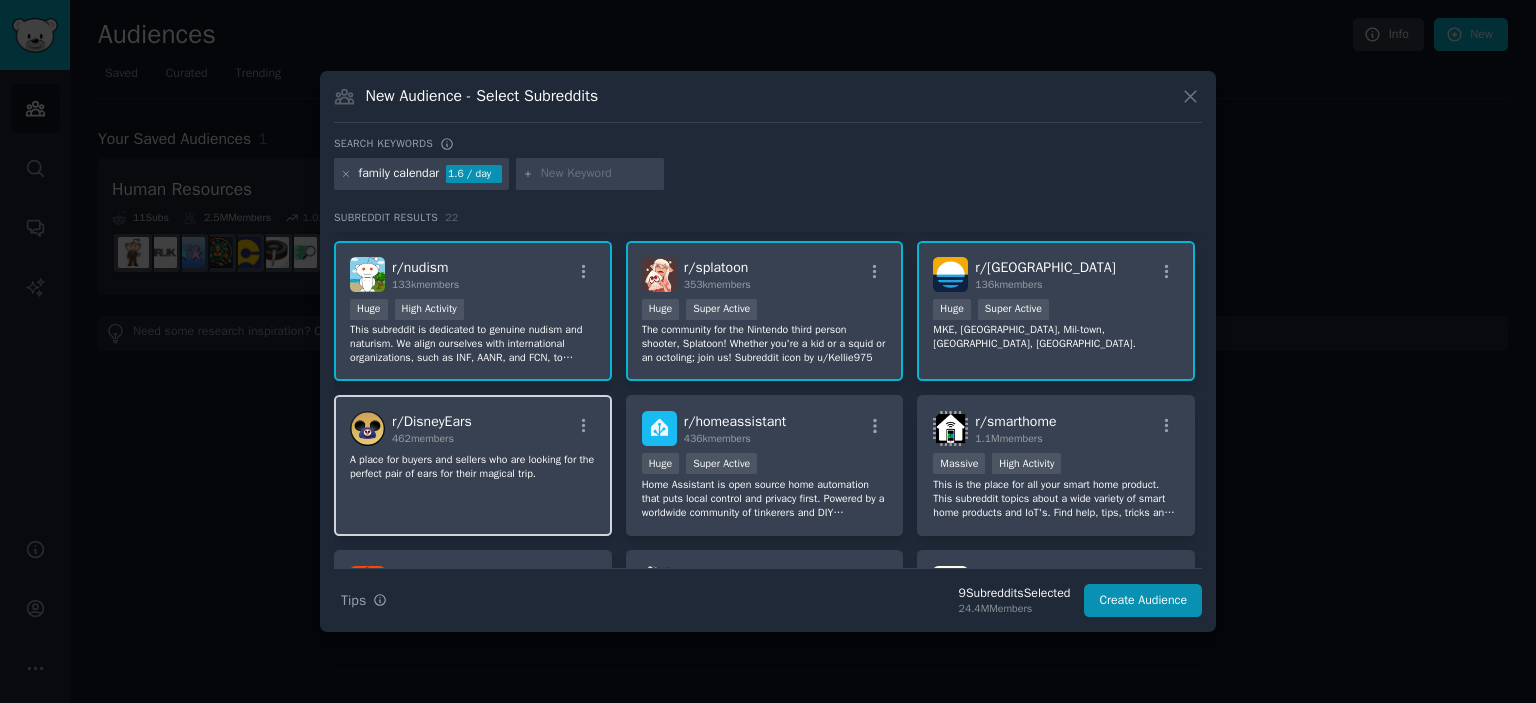 click on "r/ DisneyEars 462  members A place for buyers and sellers who are looking for the perfect pair of ears for their magical trip." at bounding box center [473, 465] 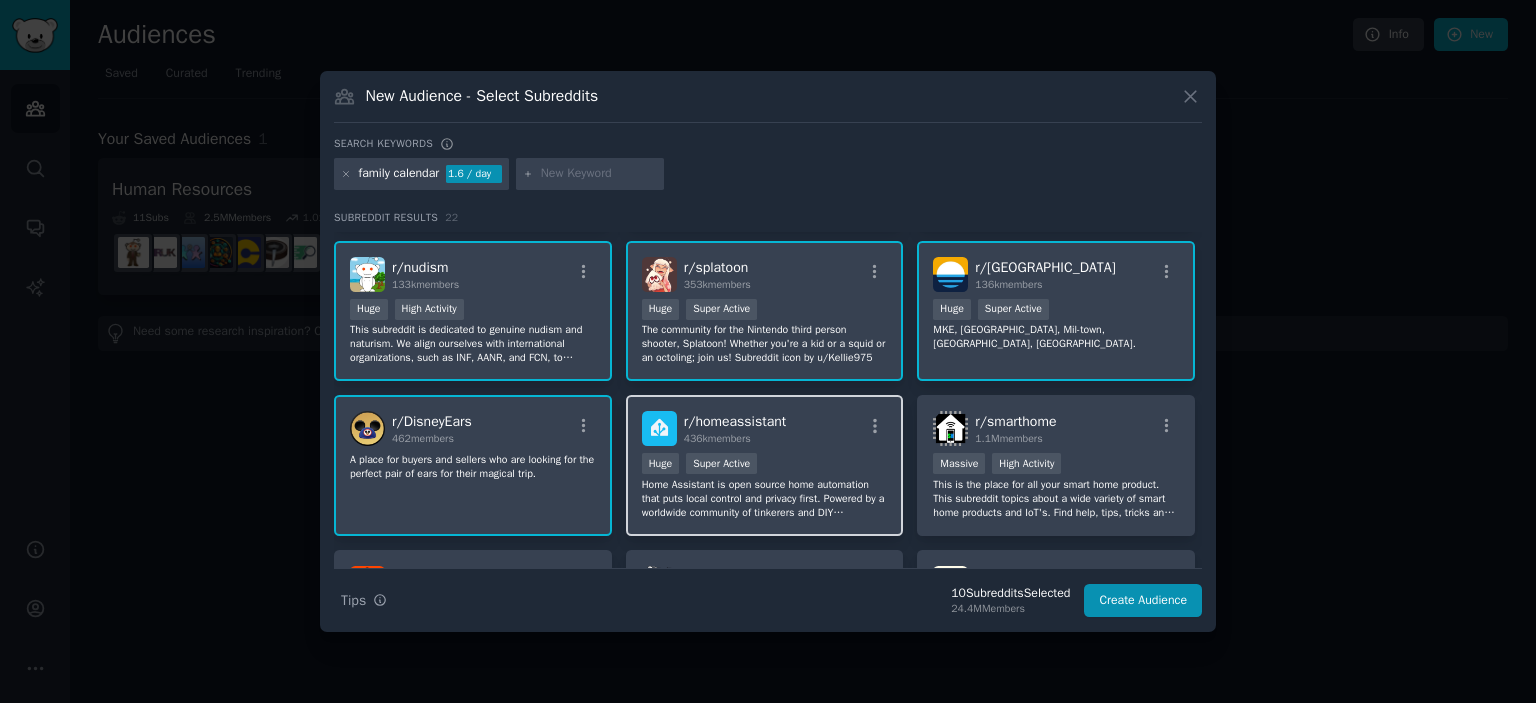 click on "r/ homeassistant 436k  members" at bounding box center (765, 428) 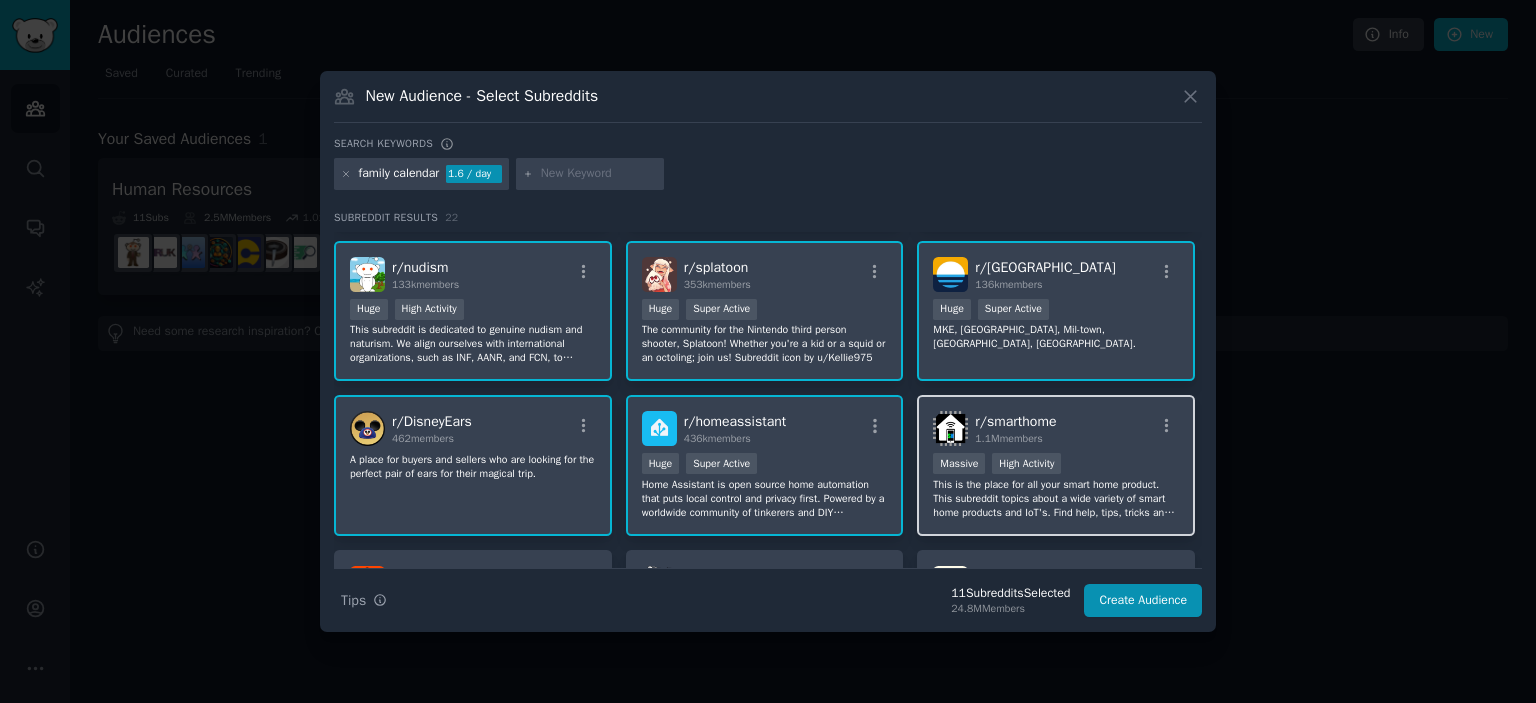 click on "r/ smarthome 1.1M  members" at bounding box center [1056, 428] 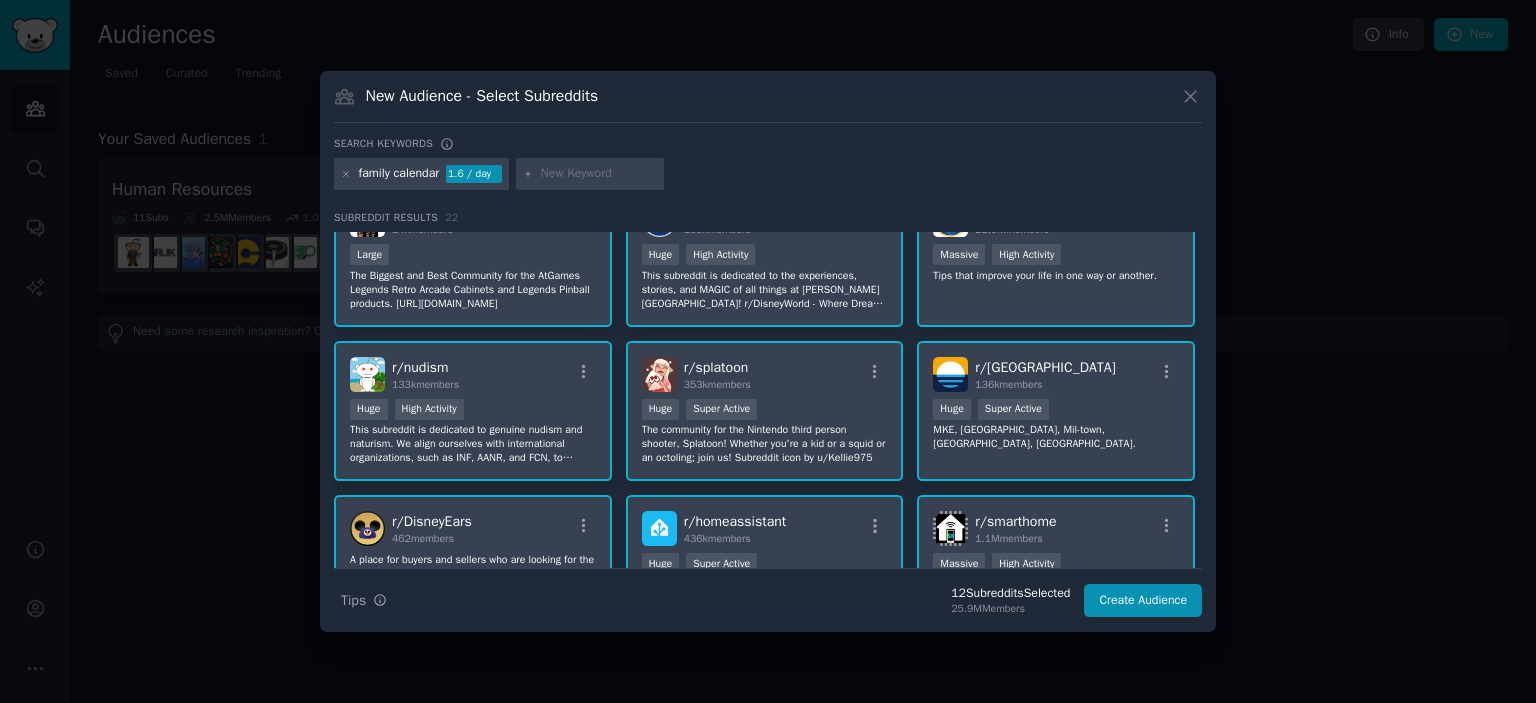 scroll, scrollTop: 0, scrollLeft: 0, axis: both 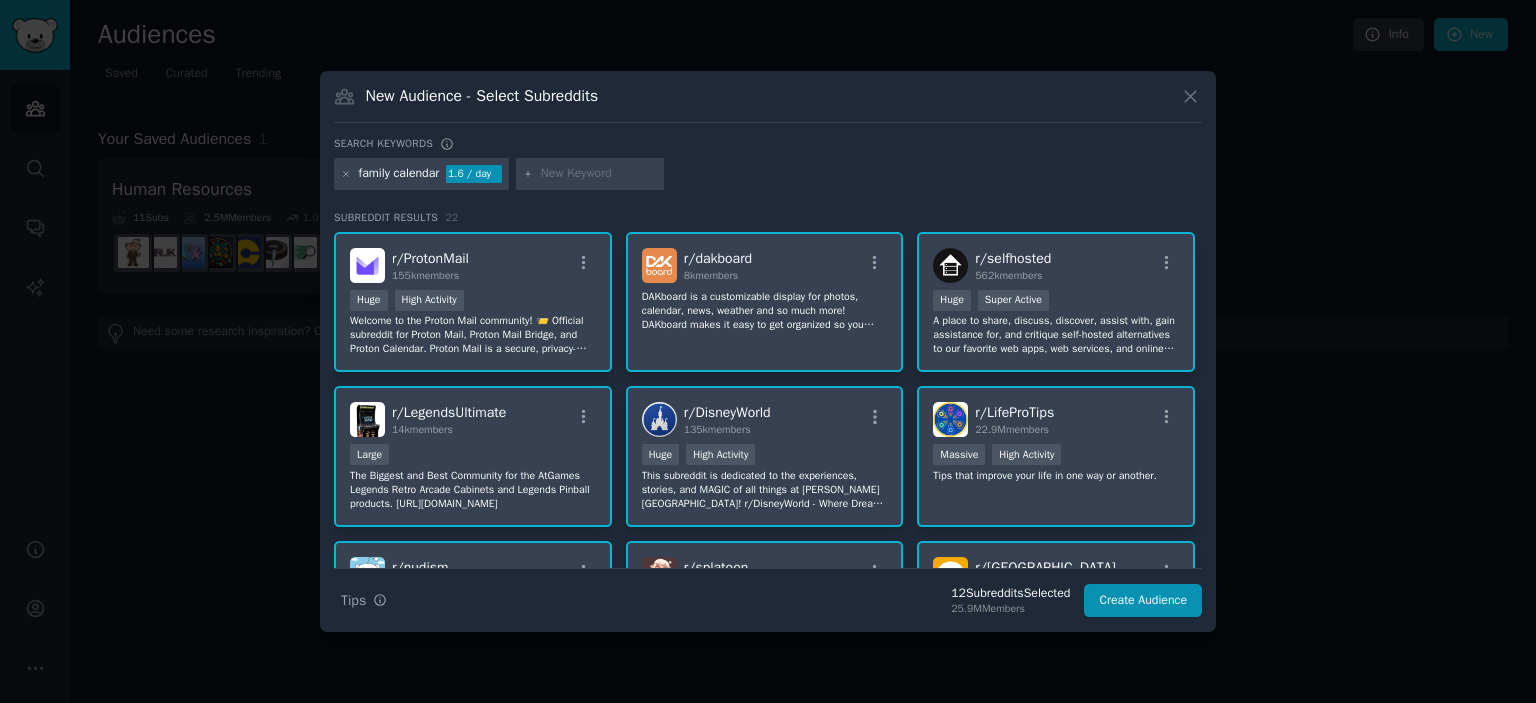 click on ">= 80th percentile for submissions / day Huge High Activity" at bounding box center [473, 302] 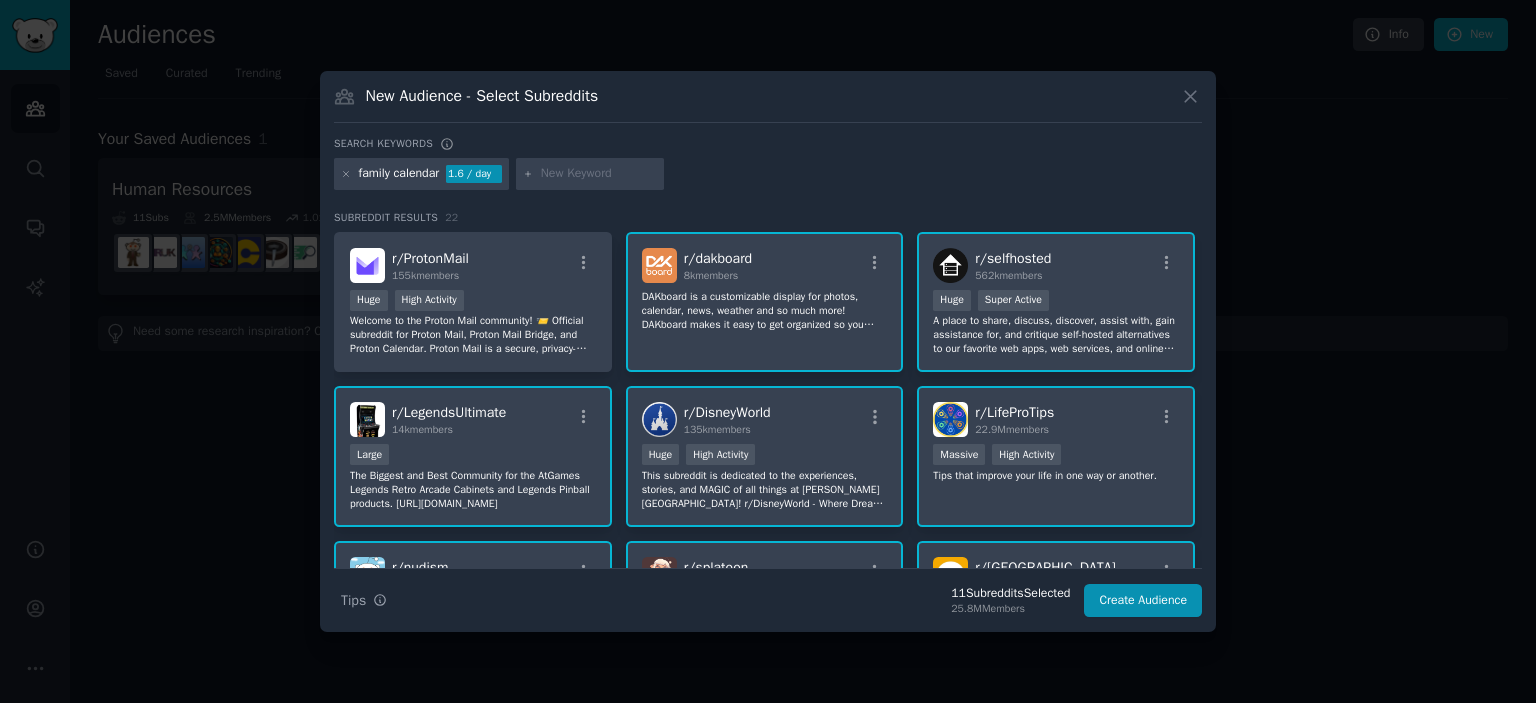 click on "DAKboard is a customizable display for photos, calendar, news, weather and so much more! DAKboard makes it easy to get organized so you won’t miss a thing." 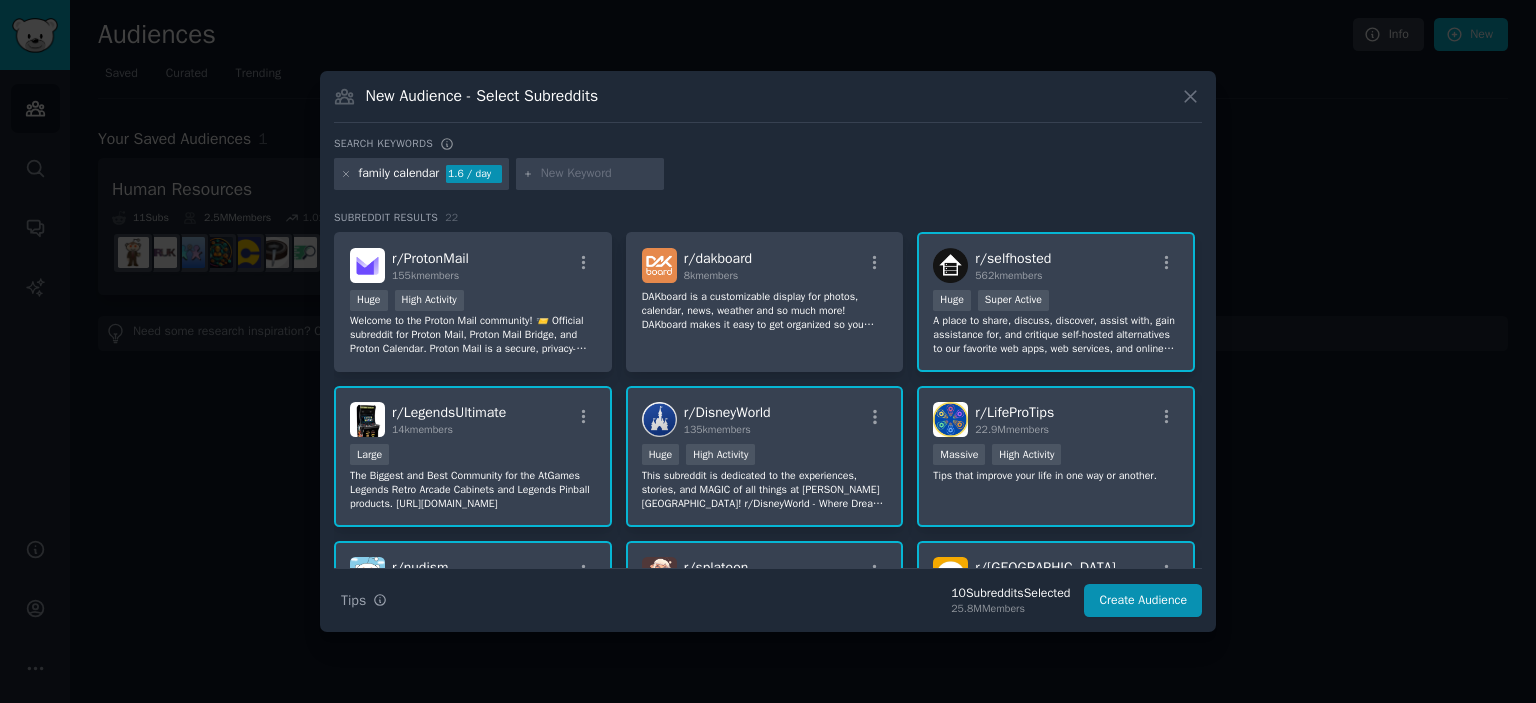 click on "Huge Super Active" at bounding box center (1056, 302) 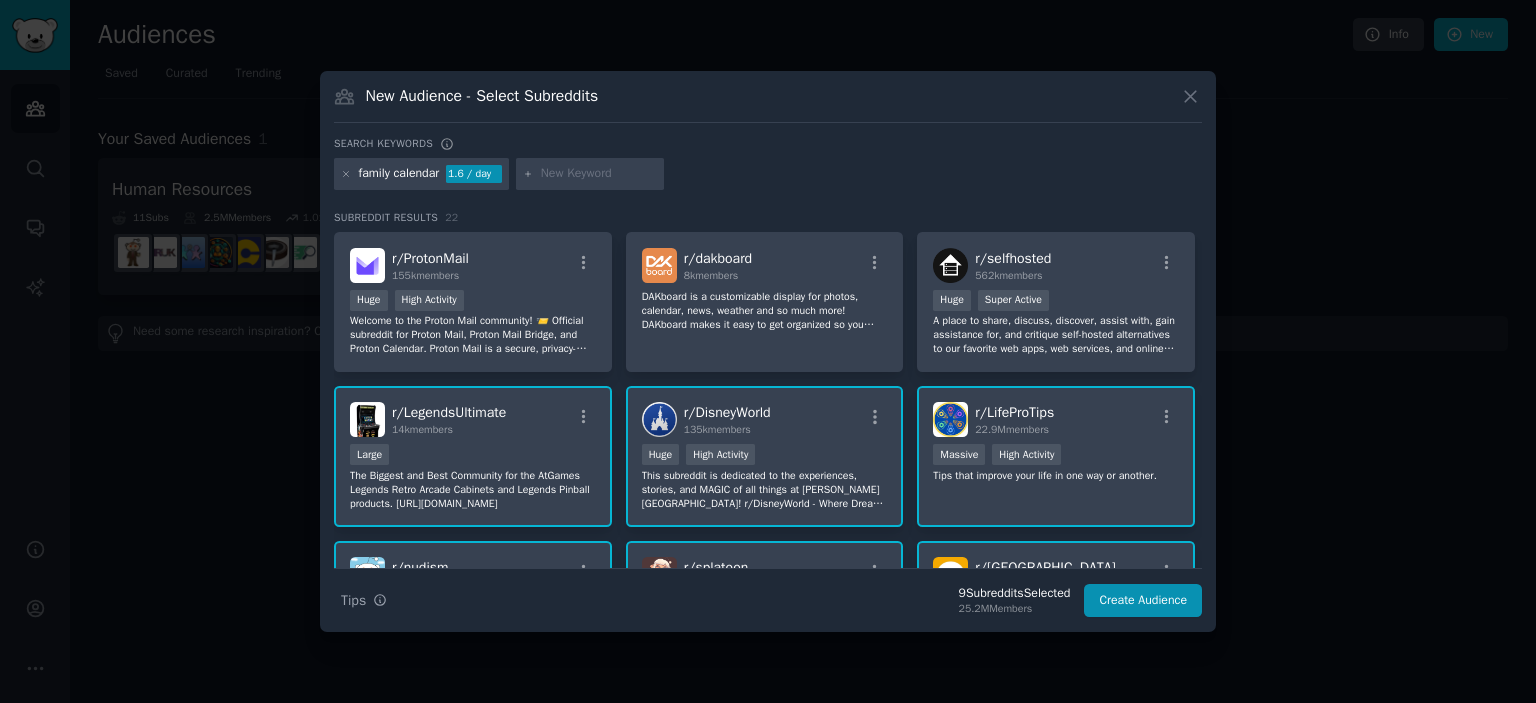 click on "r/ LifeProTips 22.9M  members >= 80th percentile for submissions / day Massive High Activity Tips that improve your life in one way or another." at bounding box center [1056, 456] 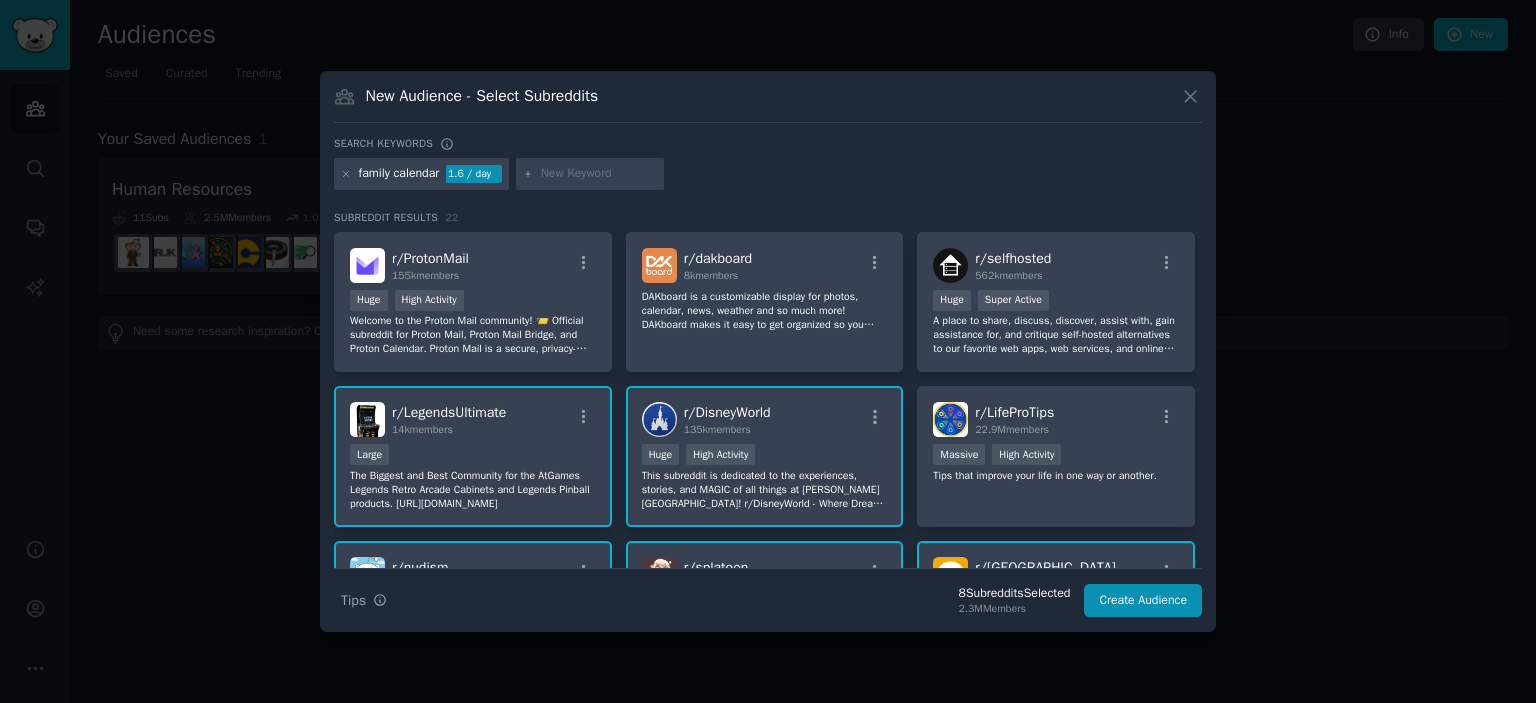 click on ">= 80th percentile for submissions / day Huge High Activity" at bounding box center (765, 456) 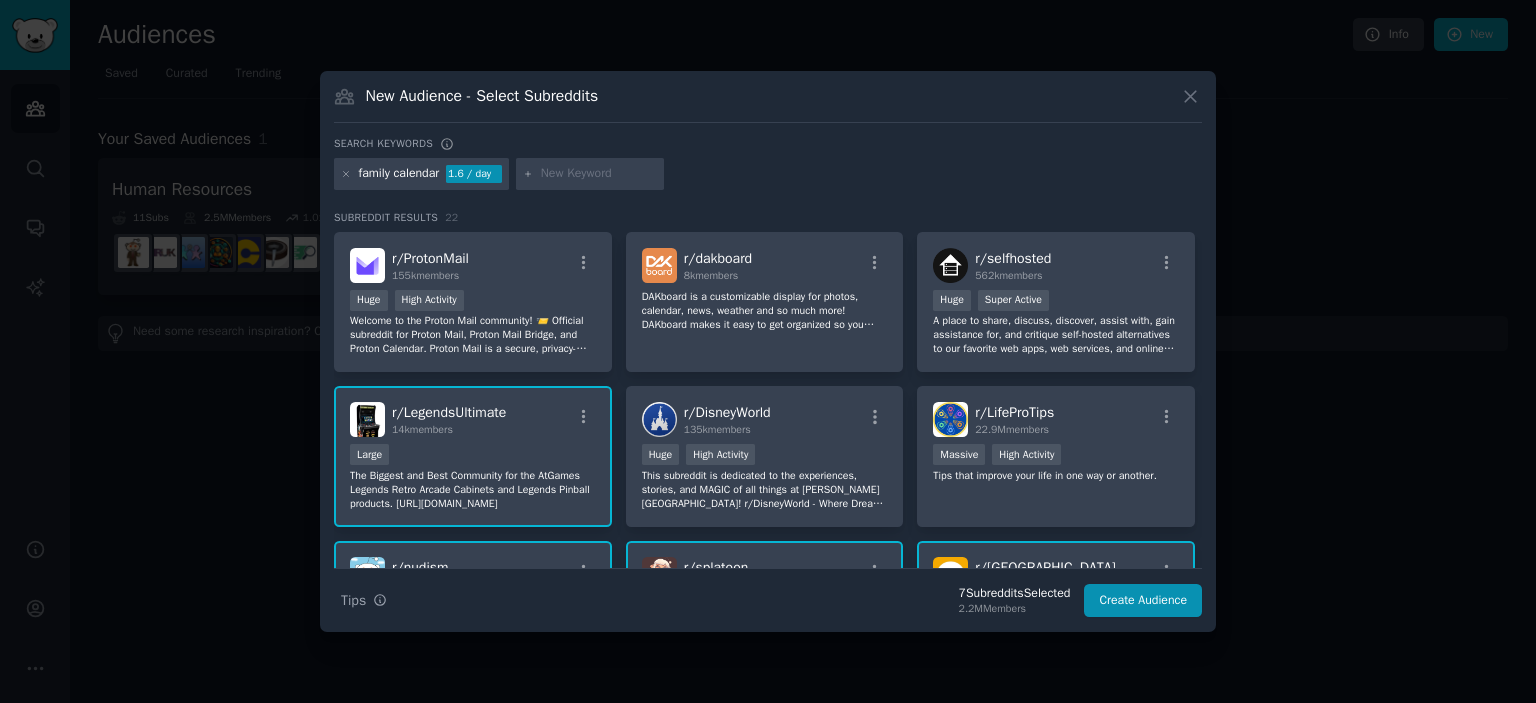 click on "14k  members" at bounding box center [422, 429] 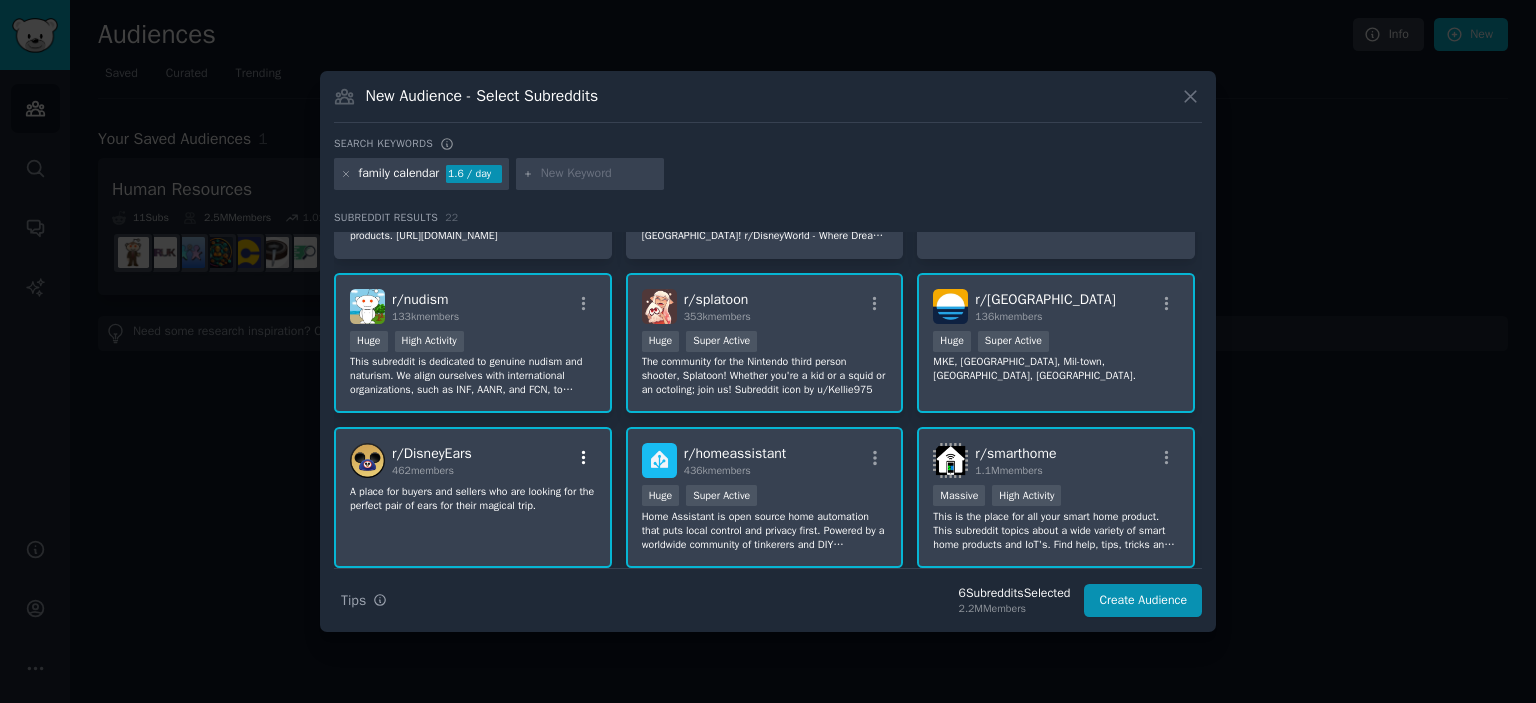 scroll, scrollTop: 300, scrollLeft: 0, axis: vertical 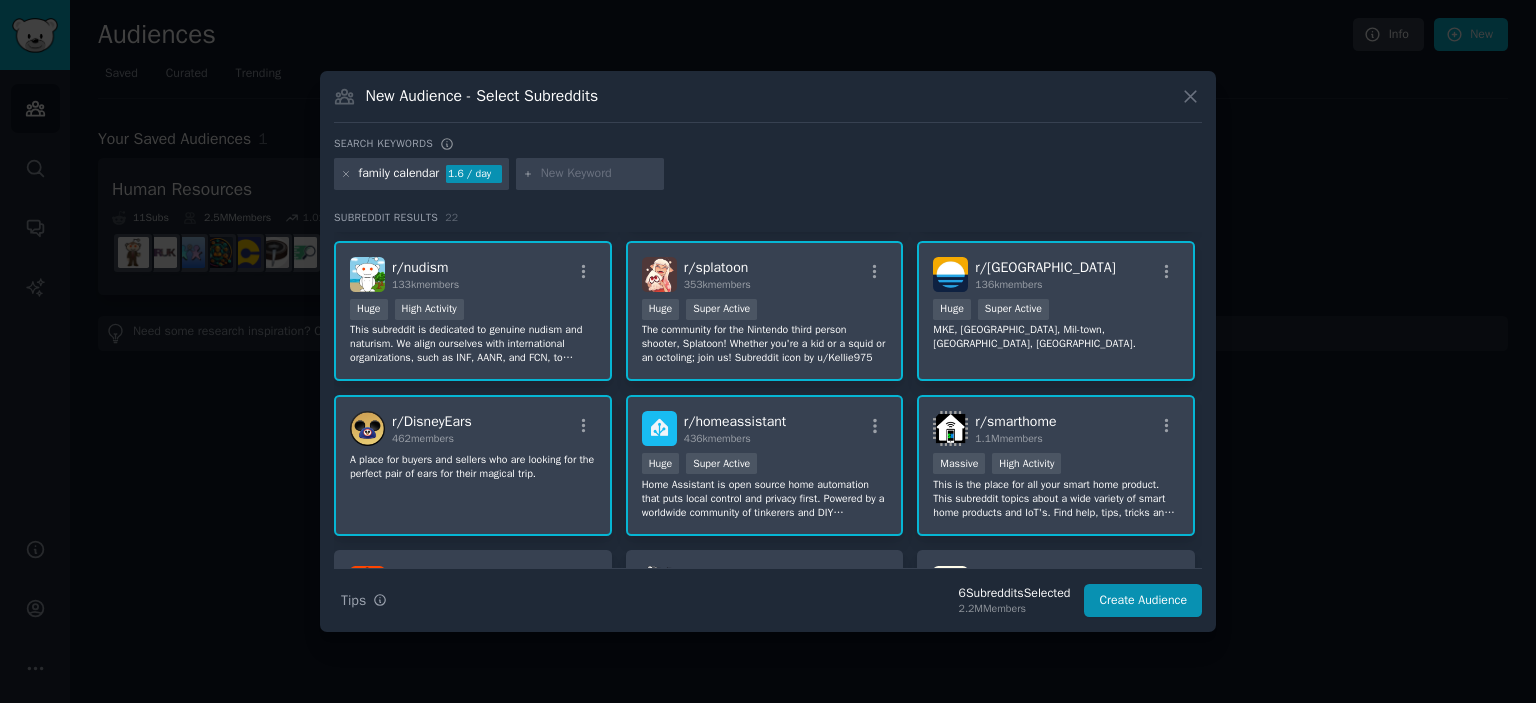 click on "This subreddit is dedicated to genuine nudism and naturism. We align ourselves with international organizations, such as INF, AANR, and FCN, to ensure this remains a safe and clean environment for discussing nudism/naturism. Sexual content of any kind will result in immediate banning. Please review all rules before posting.
Enjoy." at bounding box center [473, 344] 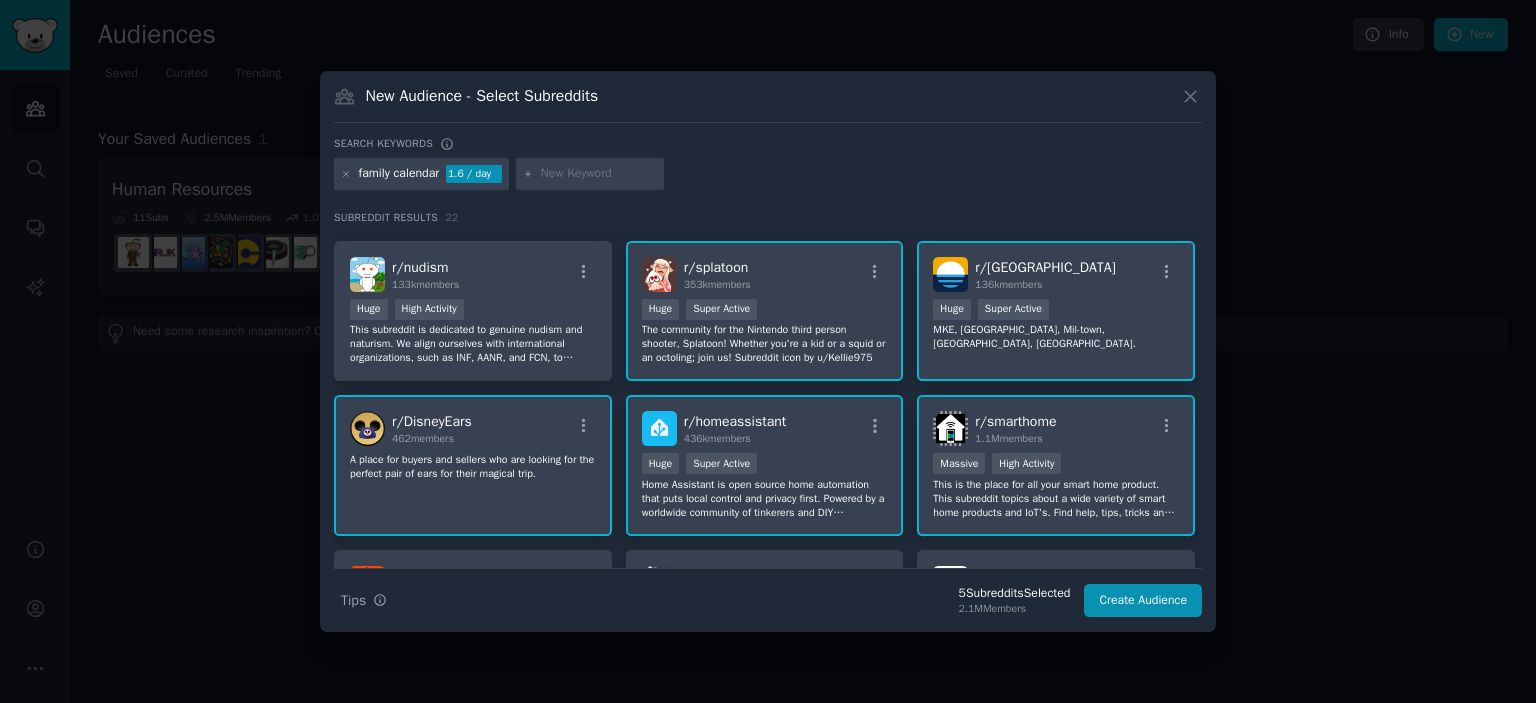 click on "A place for buyers and sellers who are looking for the perfect pair of ears for their magical trip." 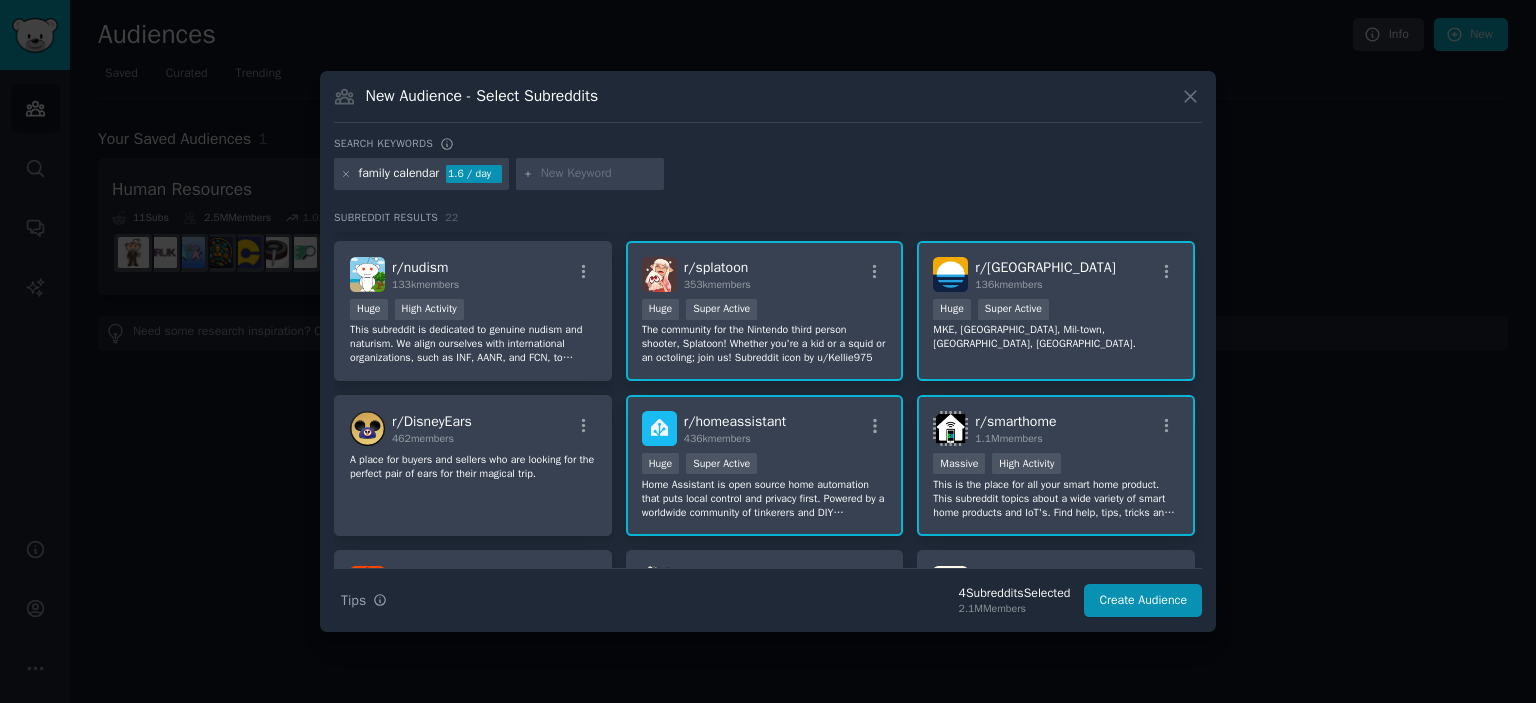 click on "The community for the Nintendo third person shooter, Splatoon!
Whether you're a kid or a squid or an octoling; join us!
Subreddit icon by u/Kellie975" at bounding box center [765, 344] 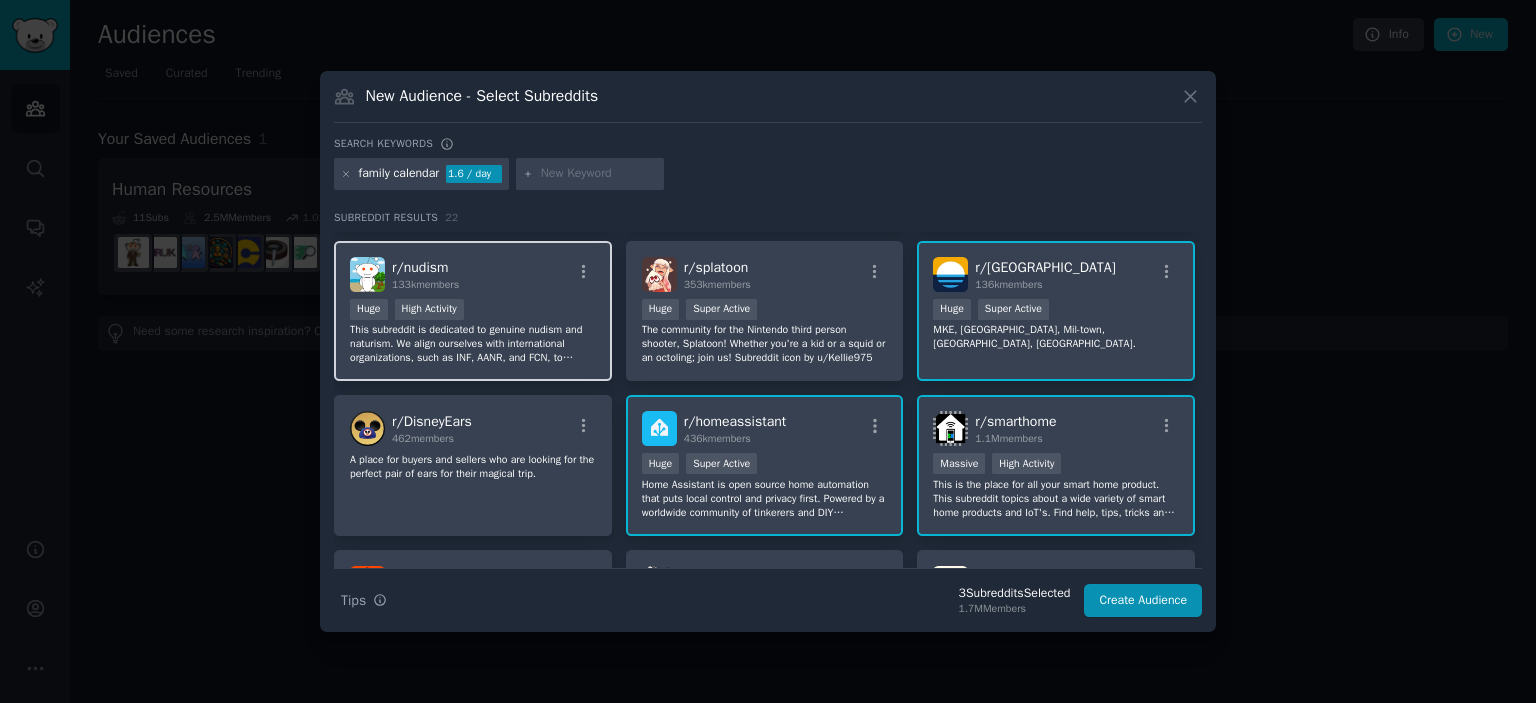 click on "This subreddit is dedicated to genuine nudism and naturism. We align ourselves with international organizations, such as INF, AANR, and FCN, to ensure this remains a safe and clean environment for discussing nudism/naturism. Sexual content of any kind will result in immediate banning. Please review all rules before posting.
Enjoy." at bounding box center (473, 344) 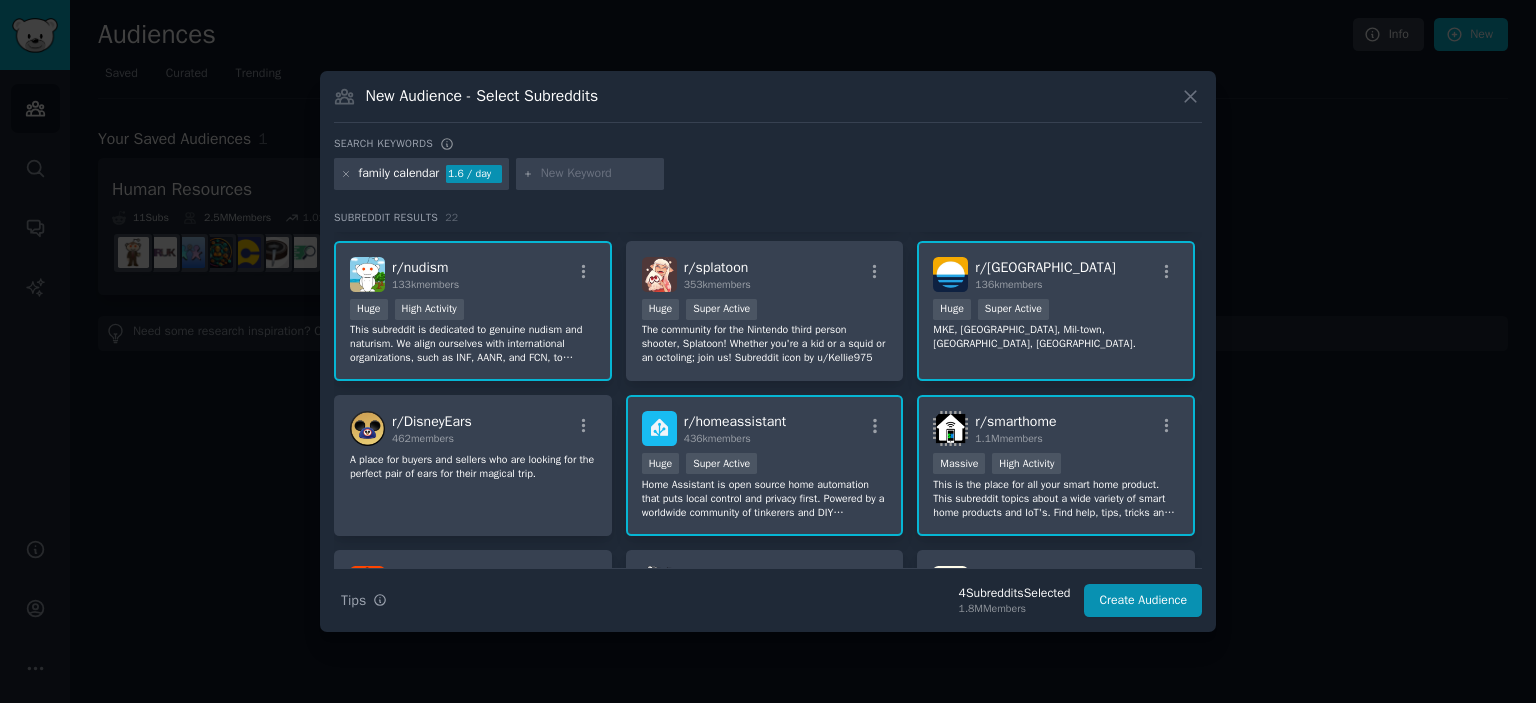 click on "This subreddit is dedicated to genuine nudism and naturism. We align ourselves with international organizations, such as INF, AANR, and FCN, to ensure this remains a safe and clean environment for discussing nudism/naturism. Sexual content of any kind will result in immediate banning. Please review all rules before posting.
Enjoy." at bounding box center (473, 344) 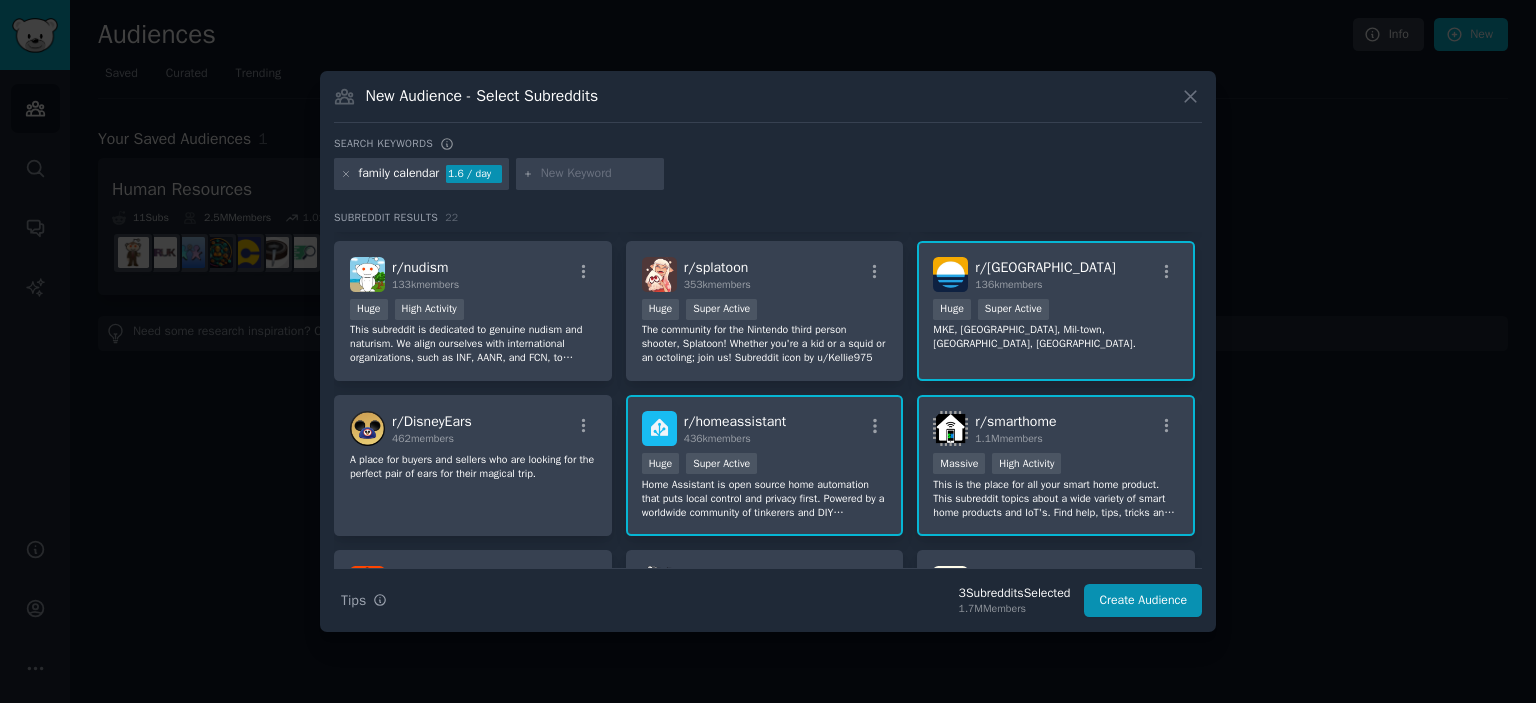 click on "MKE, [GEOGRAPHIC_DATA], Mil-town, [GEOGRAPHIC_DATA], [GEOGRAPHIC_DATA]." at bounding box center [1056, 337] 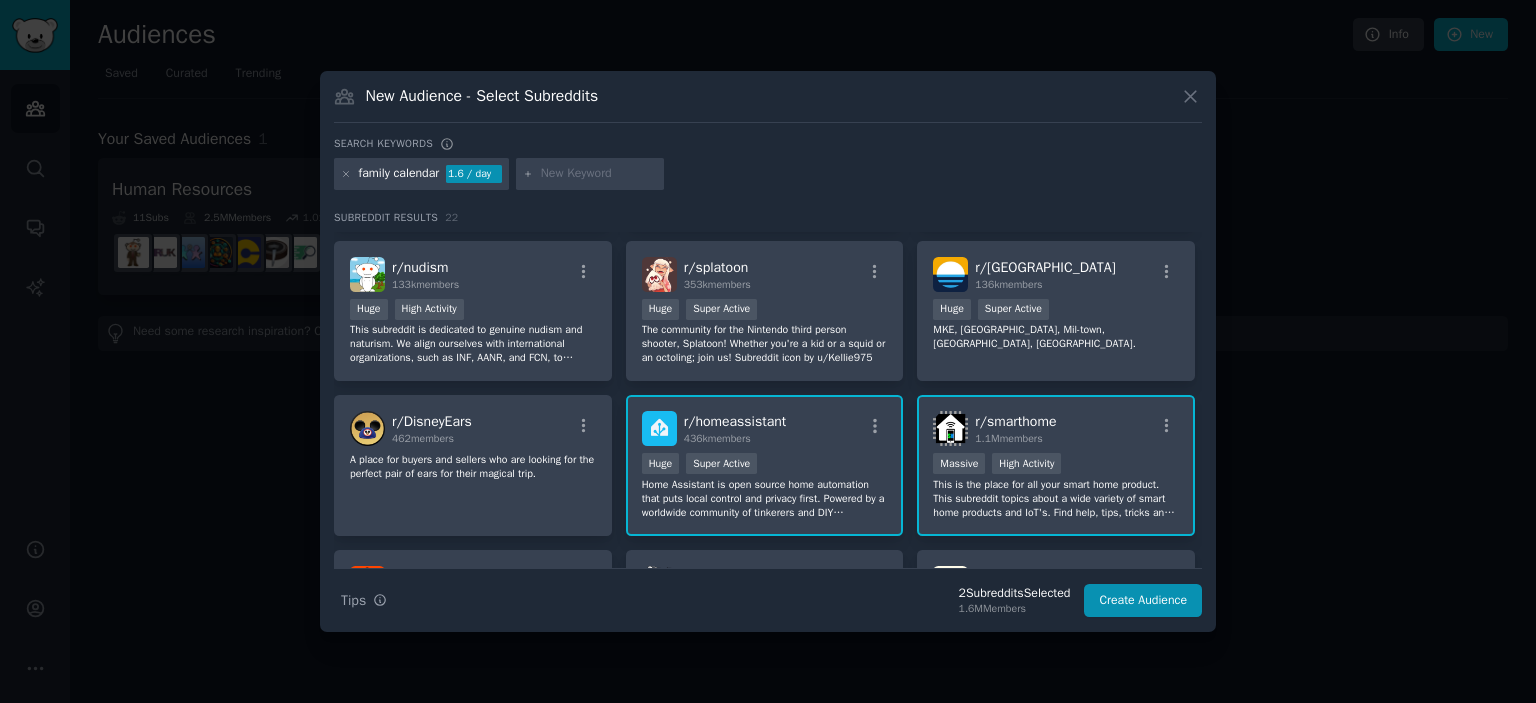 click on "This is the place for all your smart home product. This subreddit topics about a wide variety of smart home products and IoT's. Find help, tips, tricks and advice from our users!" at bounding box center (1056, 499) 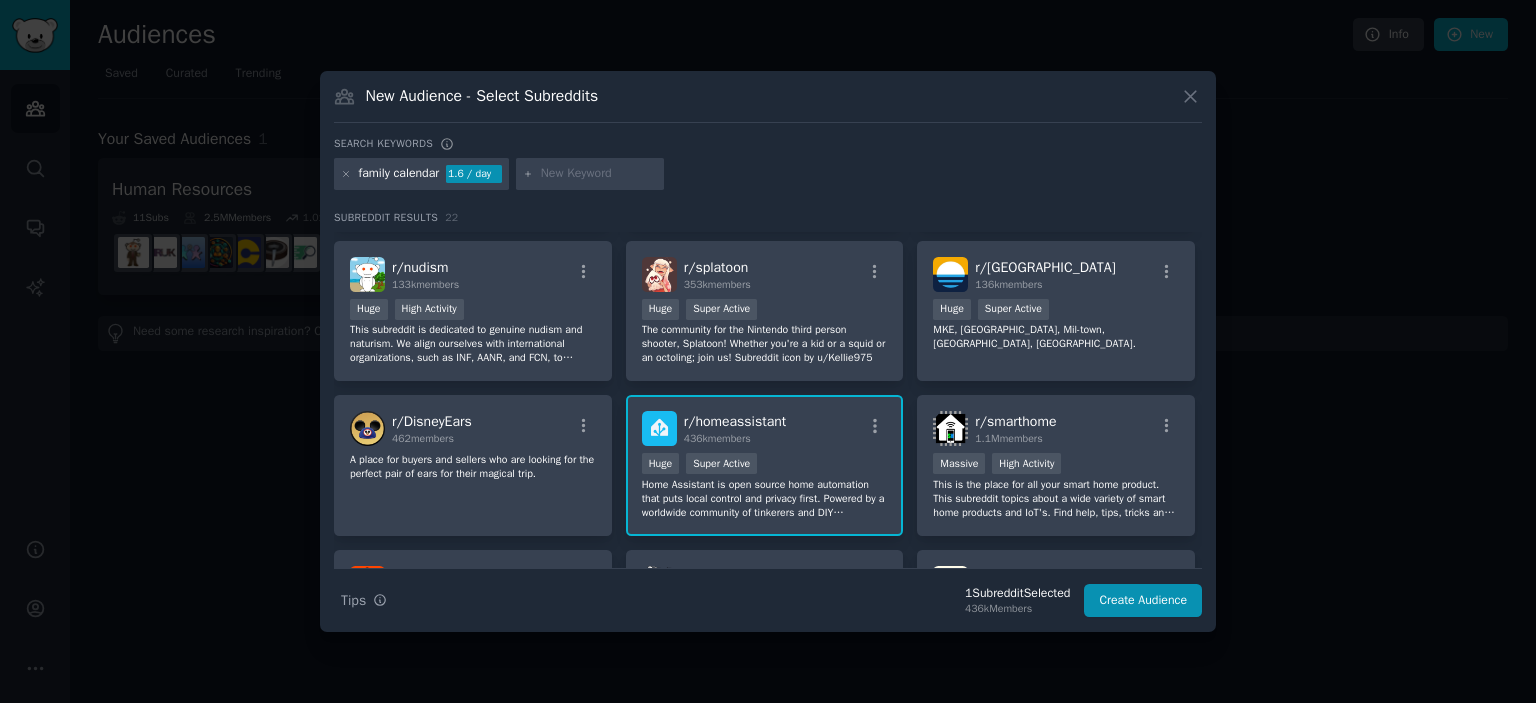 click on "r/ homeassistant 436k  members 100,000 - 1,000,000 members Huge Super Active Home Assistant is open source home automation that puts local control and privacy first. Powered by a worldwide community of tinkerers and DIY enthusiasts. Perfect to run on a Raspberry Pi or a local server. Available for free at [DOMAIN_NAME]." at bounding box center [765, 465] 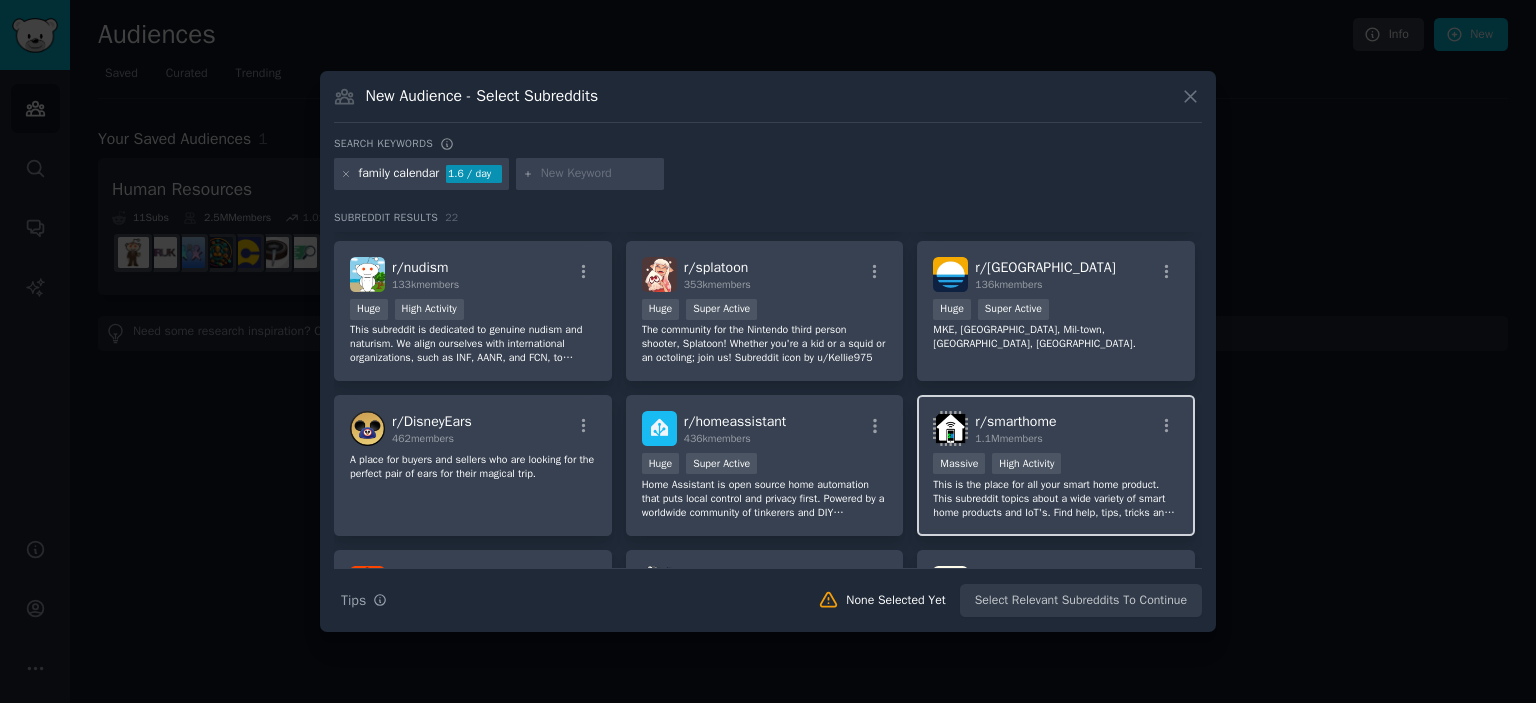 click on "r/ smarthome 1.1M  members" at bounding box center [1056, 428] 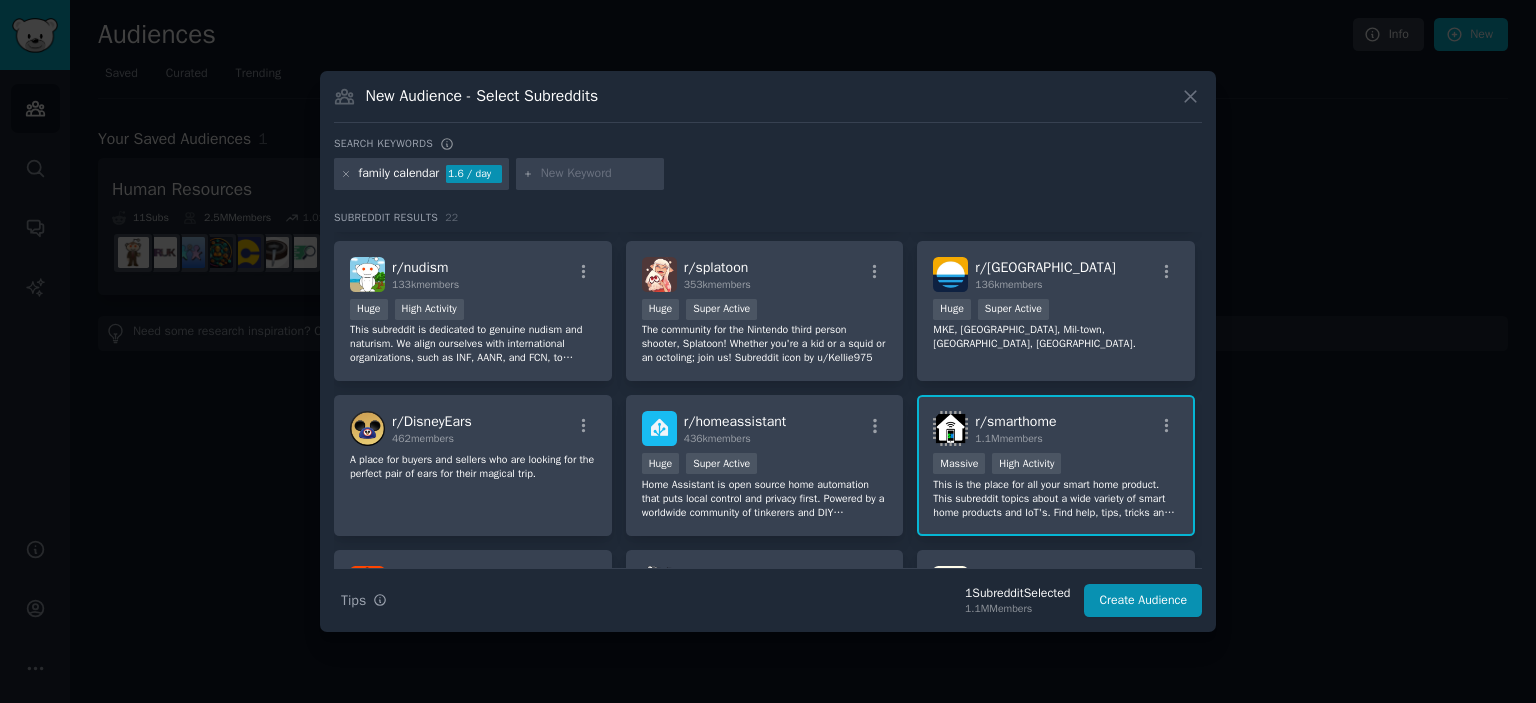 click on "r/ smarthome 1.1M  members 1,000,000+ members Massive High Activity This is the place for all your smart home product. This subreddit topics about a wide variety of smart home products and IoT's. Find help, tips, tricks and advice from our users!" at bounding box center [1056, 465] 